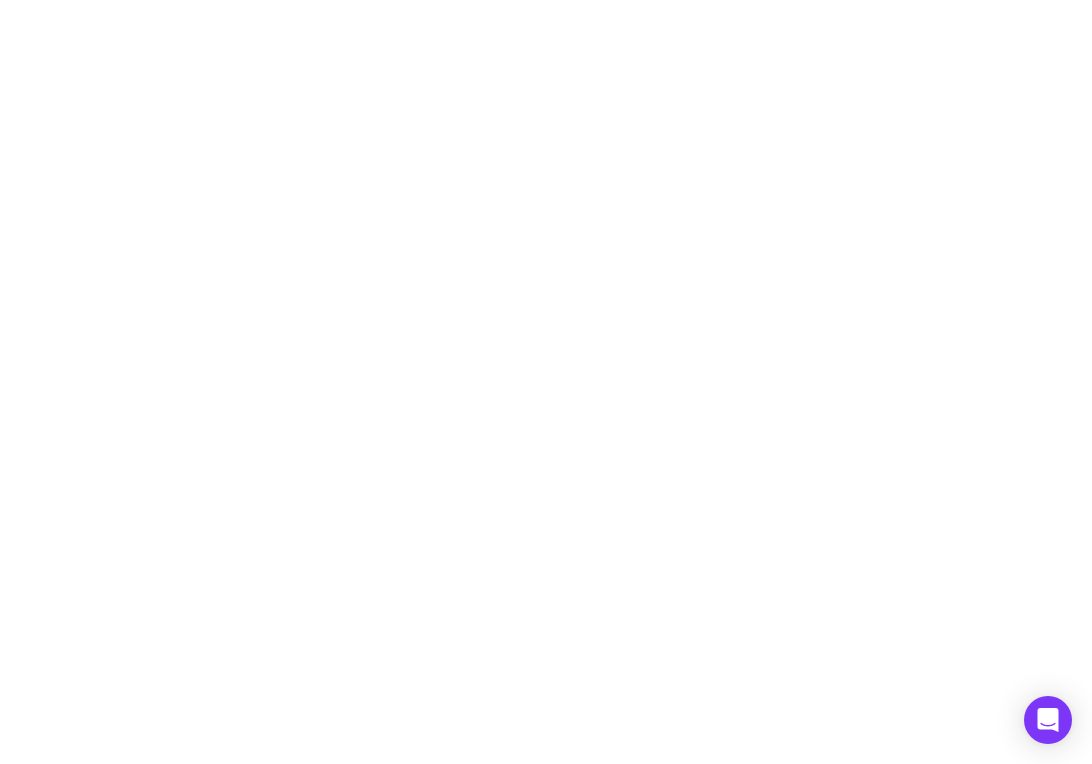 scroll, scrollTop: 0, scrollLeft: 0, axis: both 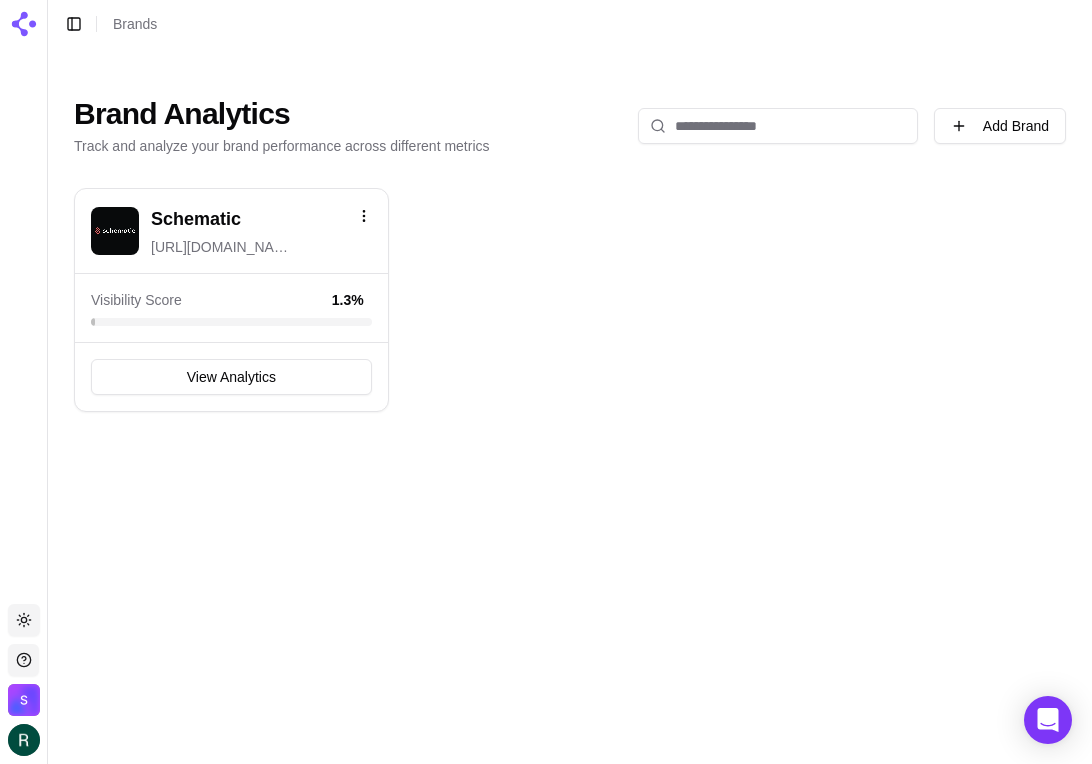 click on "Schematic [URL][DOMAIN_NAME]" at bounding box center [261, 231] 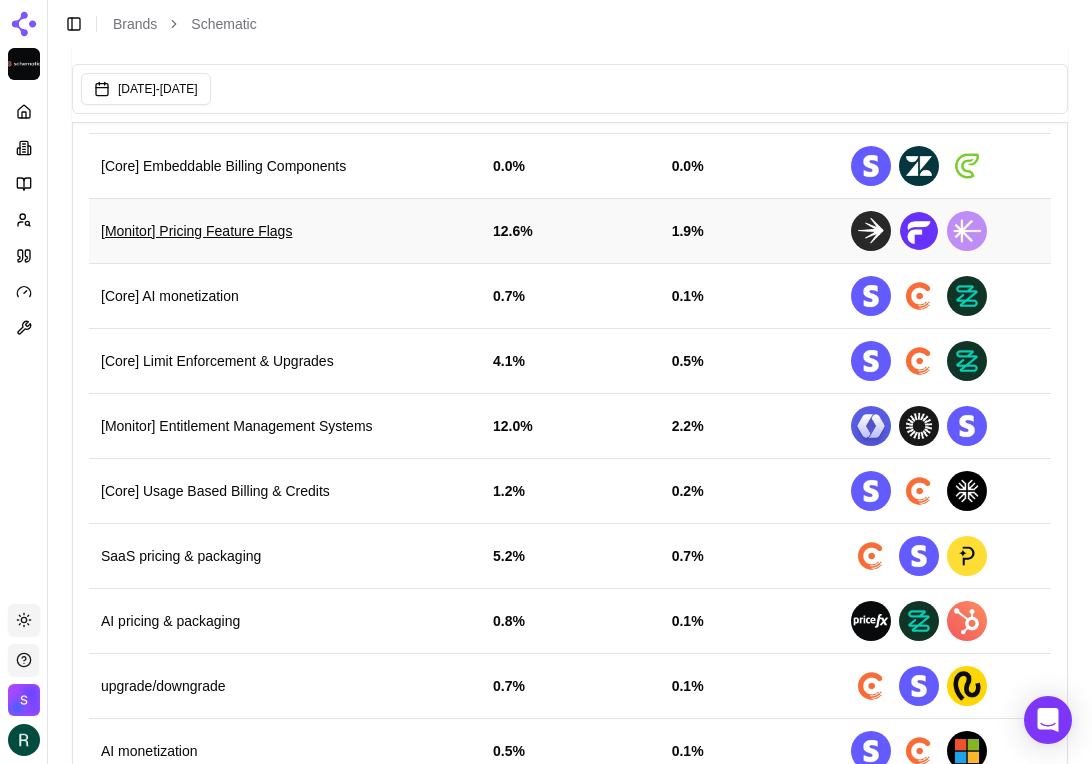 scroll, scrollTop: 960, scrollLeft: 0, axis: vertical 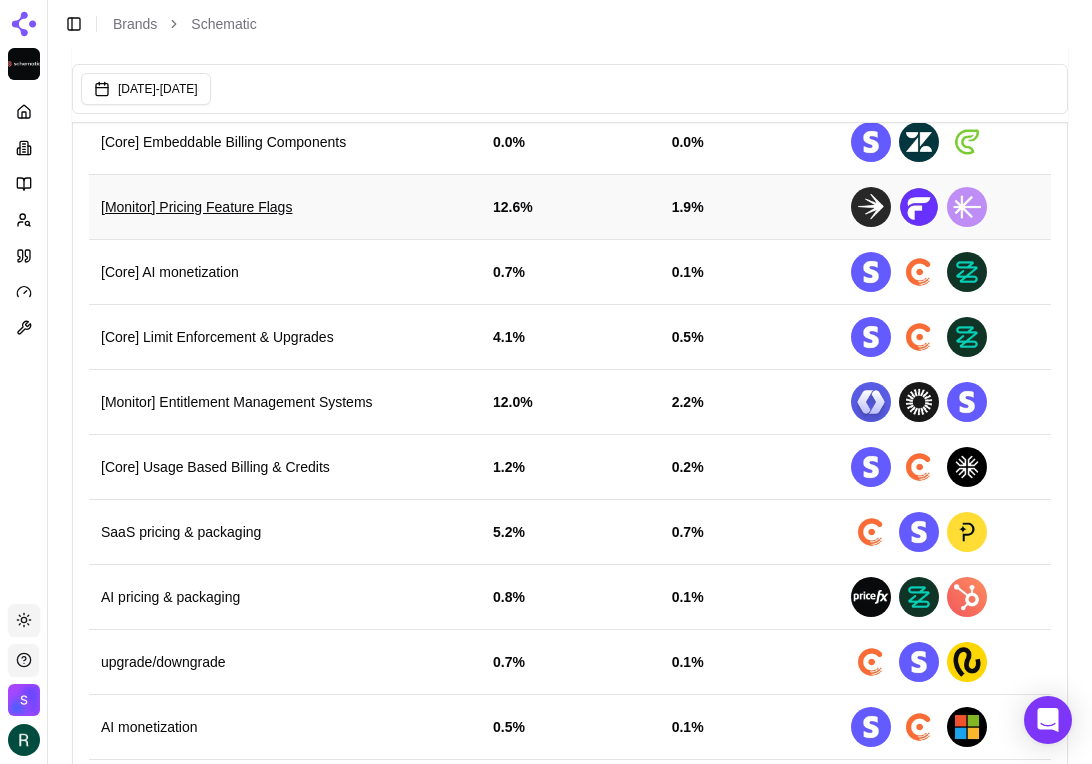 click on "[Monitor] Pricing Feature Flags" at bounding box center (285, 207) 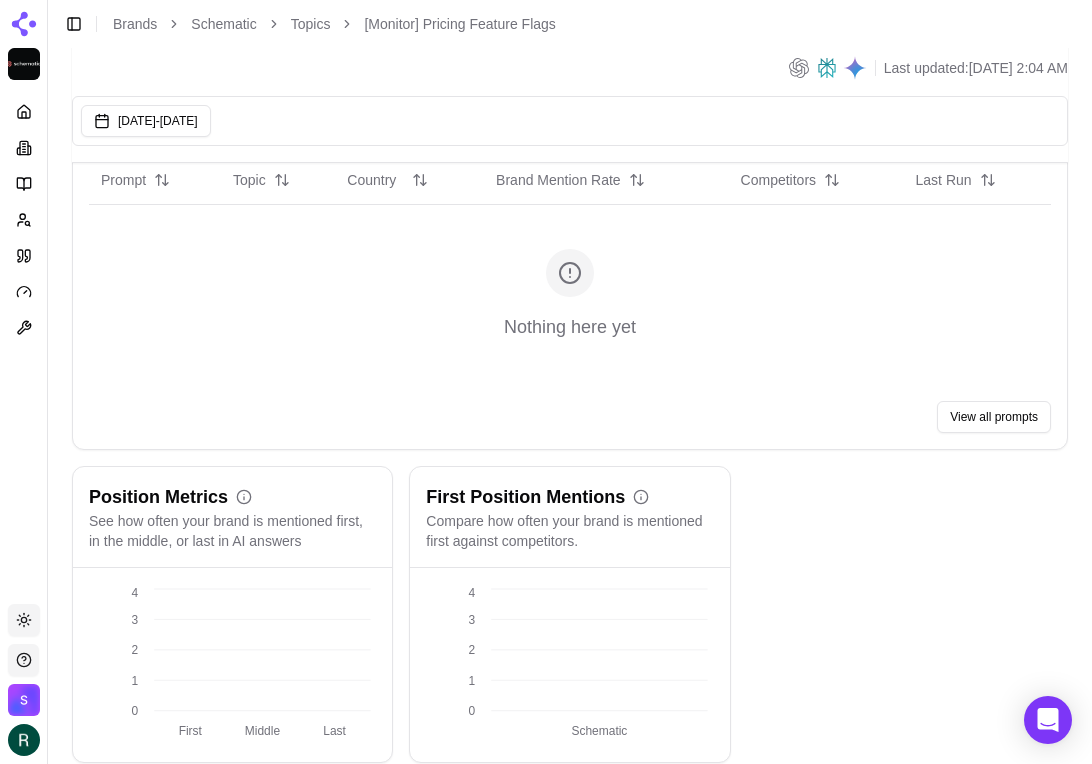 scroll, scrollTop: 0, scrollLeft: 0, axis: both 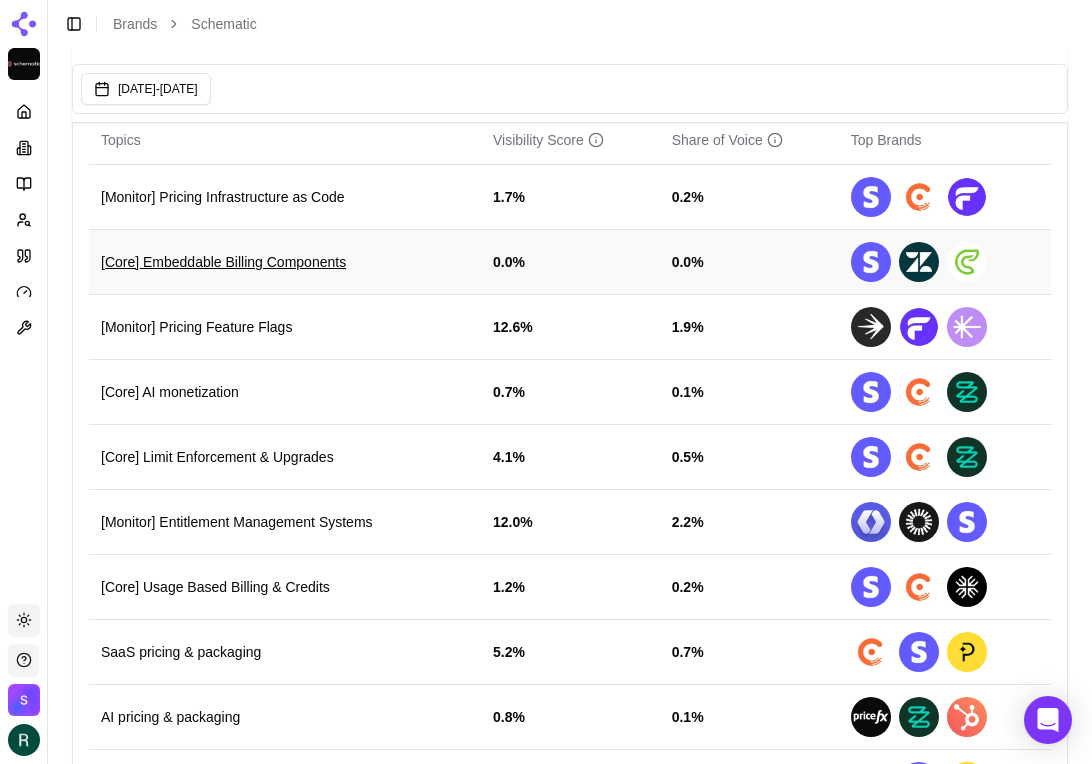 click on "[Core] Embeddable Billing Components" at bounding box center [285, 262] 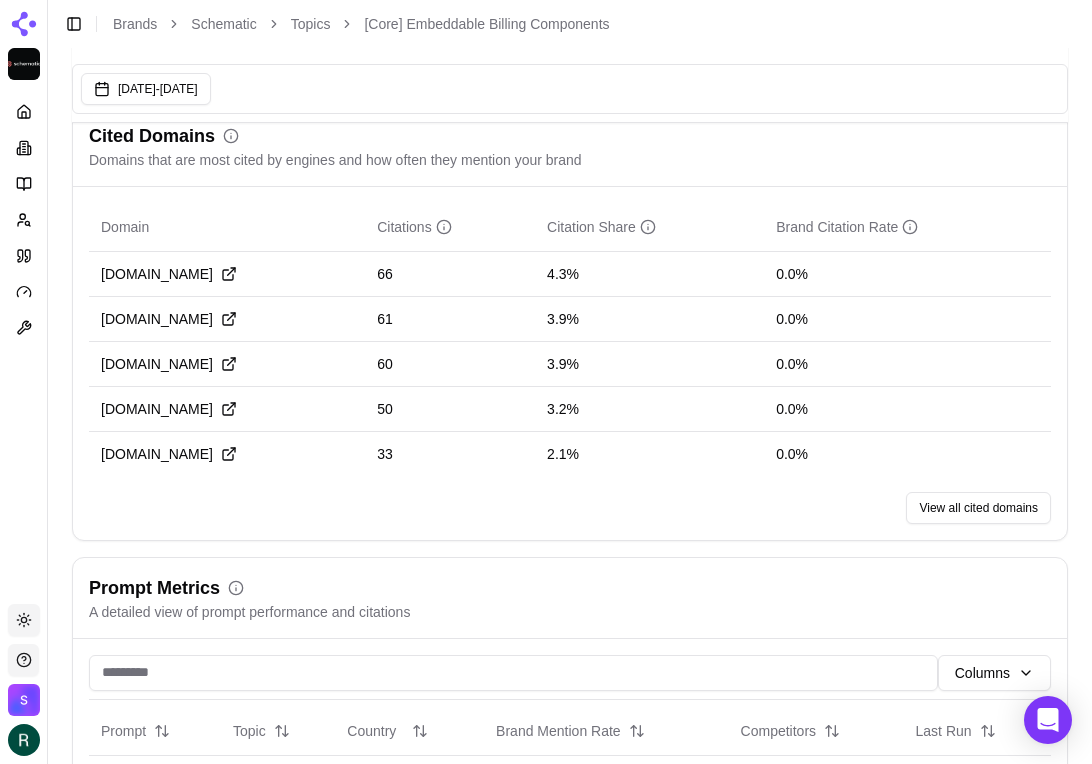 scroll, scrollTop: 688, scrollLeft: 0, axis: vertical 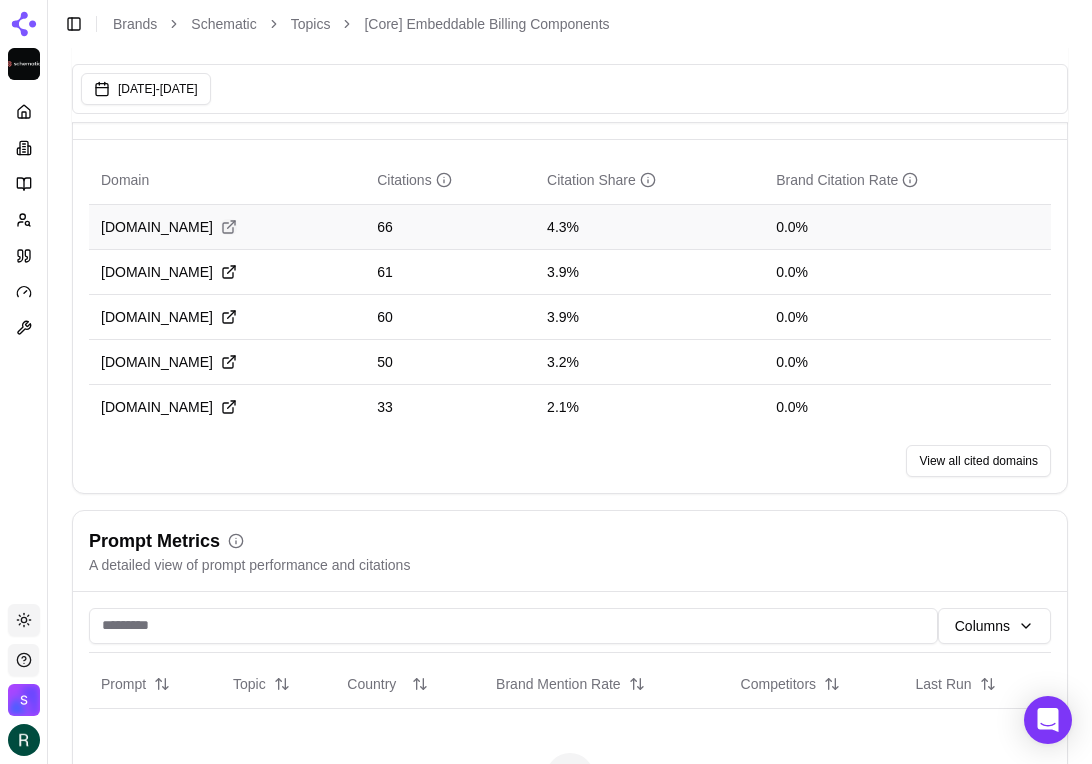 click on "Visit  [DOMAIN_NAME]" at bounding box center [229, 227] 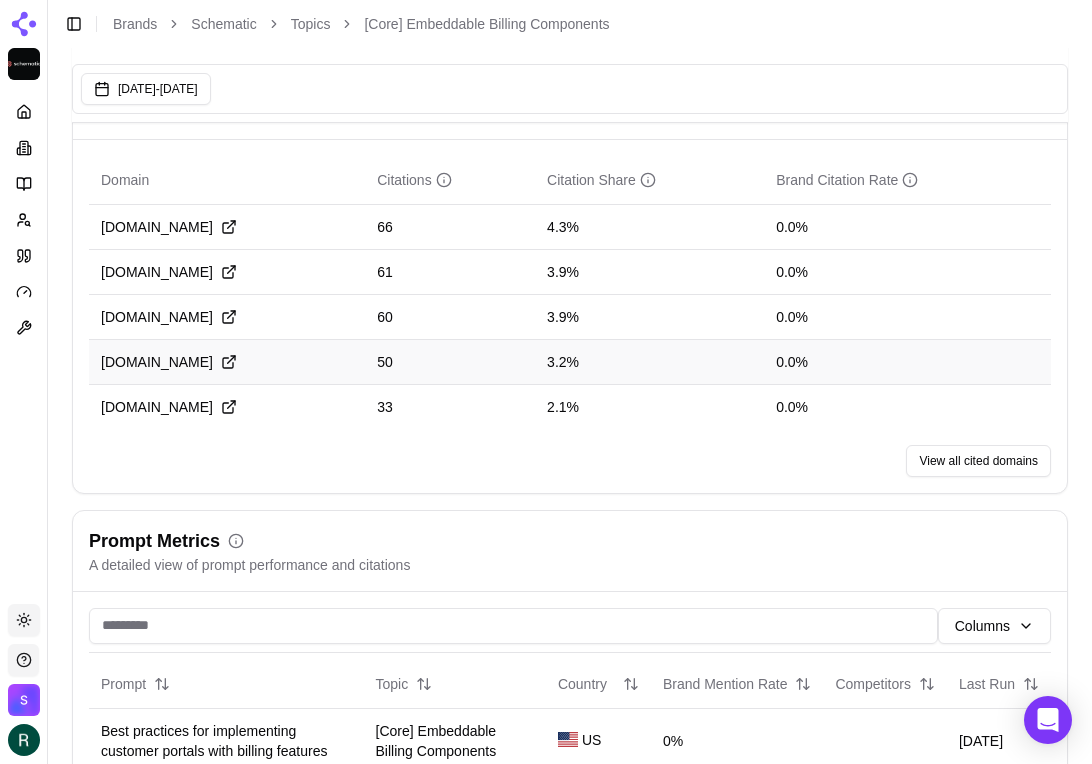 type 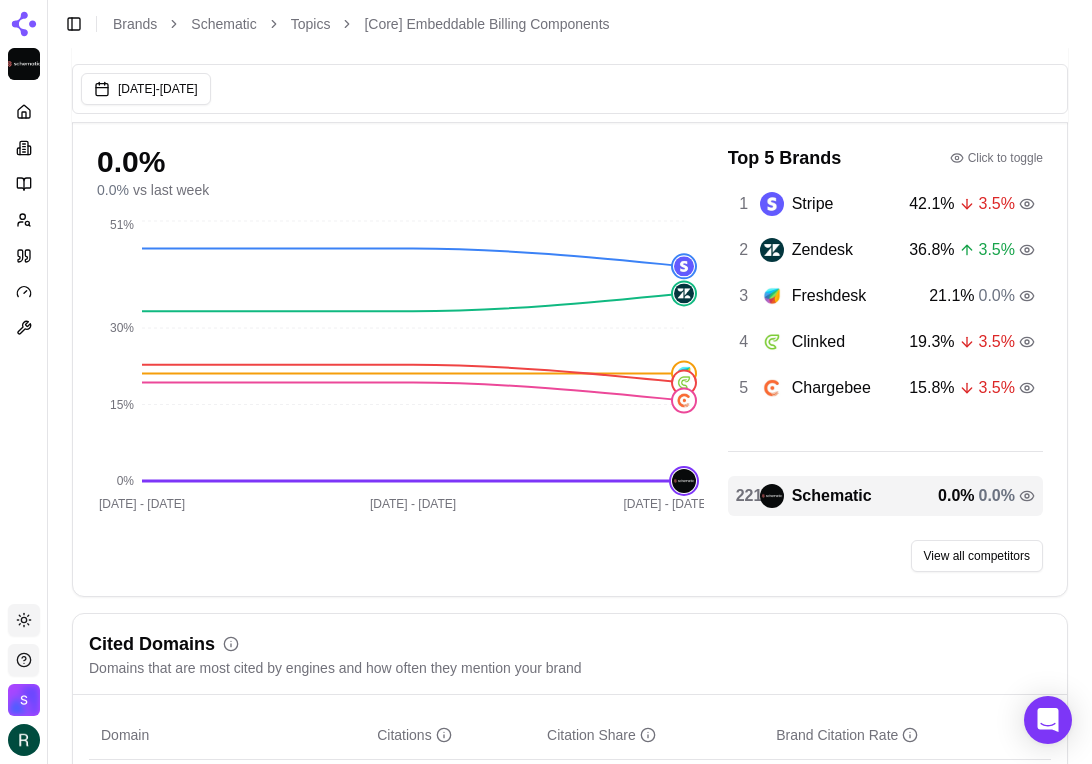 scroll, scrollTop: 125, scrollLeft: 0, axis: vertical 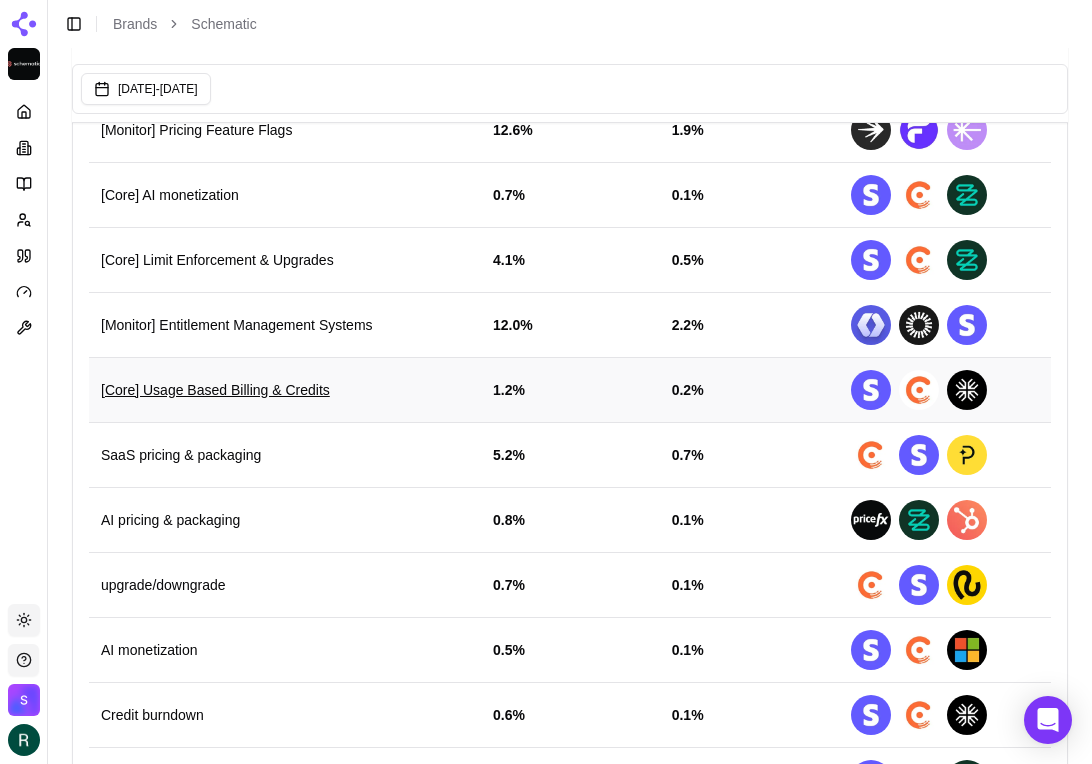 click on "[Core] Usage Based Billing & Credits" at bounding box center (285, 390) 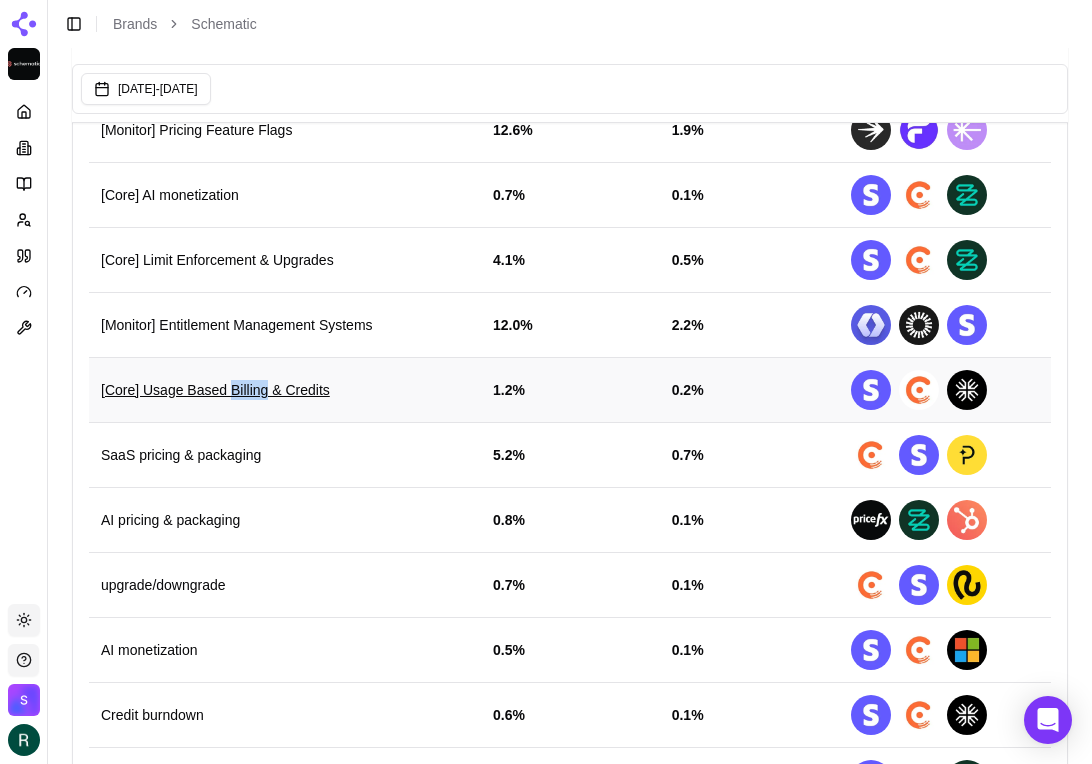 click on "[Core] Usage Based Billing & Credits" at bounding box center [285, 390] 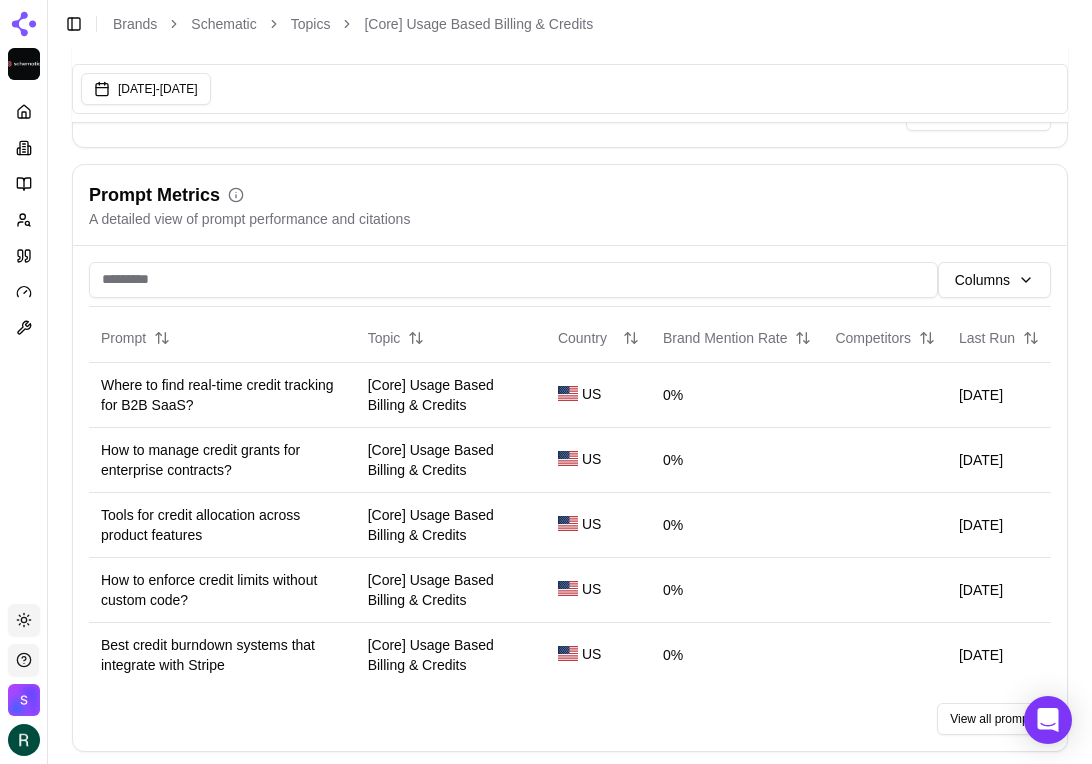 scroll, scrollTop: 1030, scrollLeft: 0, axis: vertical 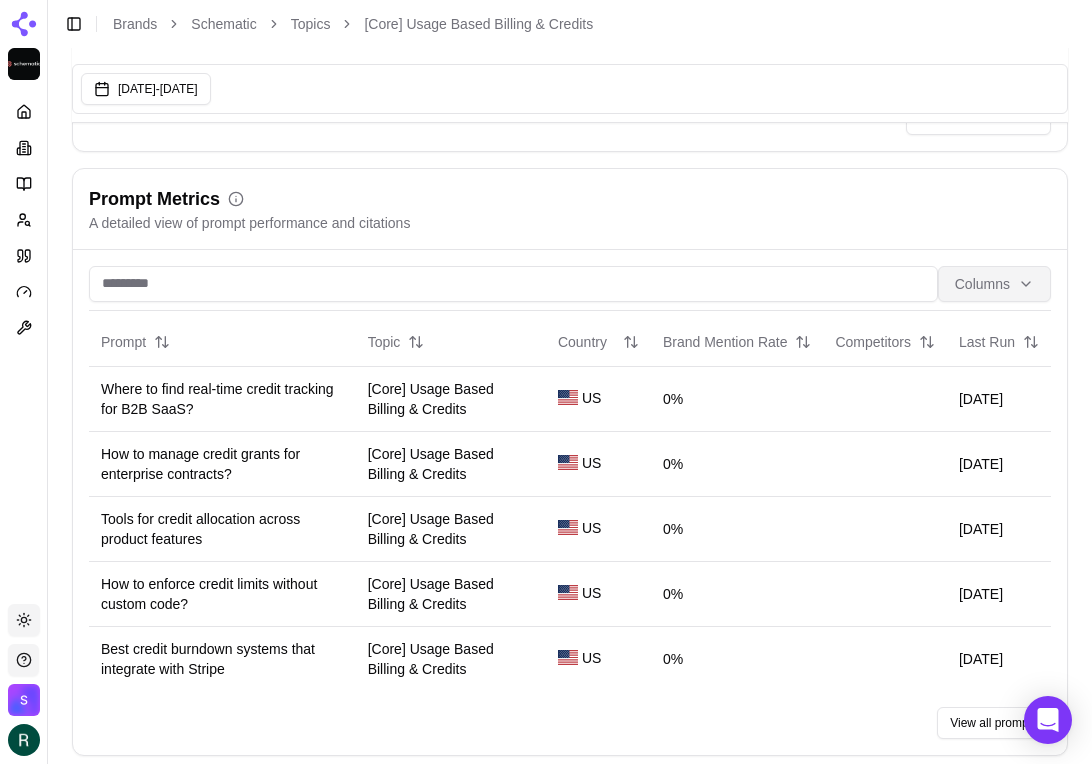 click on "Platform Toggle theme Schematic   Toggle Sidebar Brands Schematic Topics [Core] Usage Based Billing & Credits Last updated:  [DATE] 2:04 AM Jun 08, 2025  -  [DATE] Visibility Score Percentage of AI answers that mention your brand Visibility Score Share of Voice 0.0 % 1.6 % vs last week   [DATE] - [DATE] Jun - [DATE] [DATE] - 13 [DATE] 0% 15% 43% Top 5 Brands Click to toggle 1 Stripe 38.5 % 3.6 % 2 Chargebee 28.1 % 2.1 % 3 Zuora 16.7 % 0.5 % 4 Moesif 15.6 % 0.5 % 5 Maxio 15.6 % 2.1 % 348 Schematic 0.0 % 1.6 % View all competitors Cited Domains Domains that are most cited by engines and how often they mention your brand Domain Citations Citation Share Brand Citation Rate [DOMAIN_NAME] Visit  [DOMAIN_NAME] 115 5.2% 0.0% [DOMAIN_NAME] Visit  [DOMAIN_NAME] 111 5.0% 0.0% [DOMAIN_NAME] Visit  [DOMAIN_NAME] 83 3.8% 0.0% [DOMAIN_NAME] Visit  [DOMAIN_NAME] 80 3.6% 0.0% [DOMAIN_NAME] Visit  [DOMAIN_NAME] 79 3.6% 0.0% View all cited domains Prompt Metrics A detailed view of prompt performance and citations Columns Prompt Topic" at bounding box center [546, 31] 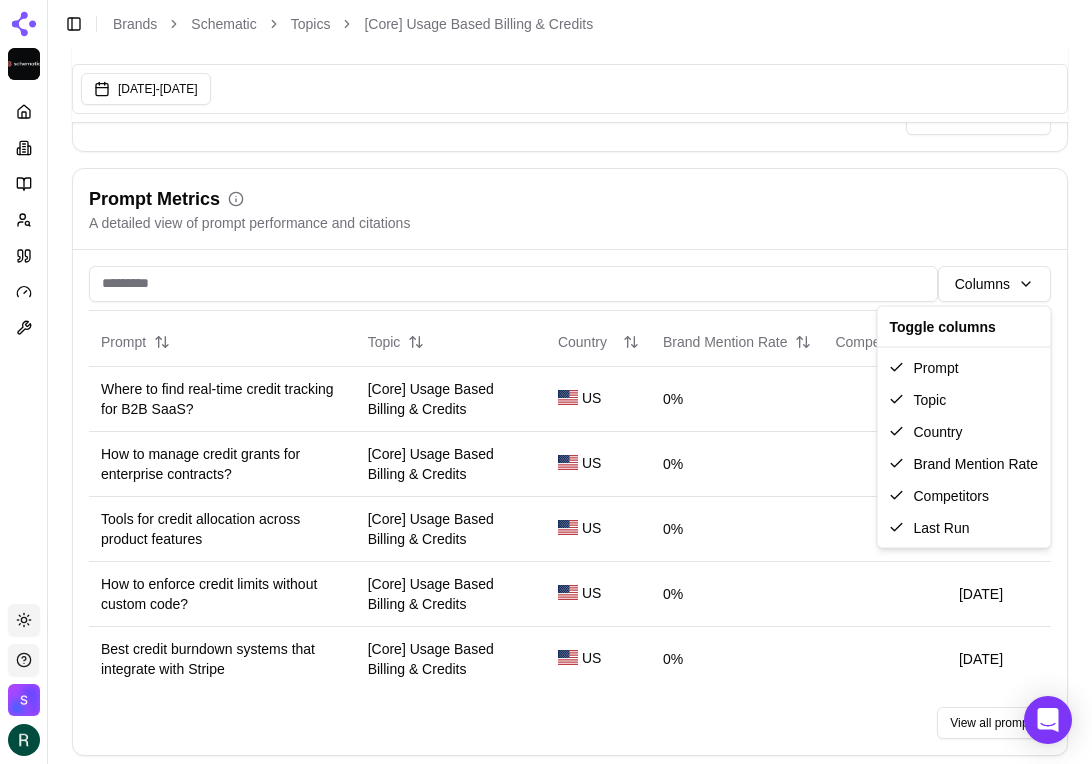 click on "Platform Toggle theme Schematic   Toggle Sidebar Brands Schematic Topics [Core] Usage Based Billing & Credits Last updated:  [DATE] 2:04 AM Jun 08, 2025  -  [DATE] Visibility Score Percentage of AI answers that mention your brand Visibility Score Share of Voice 0.0 % 1.6 % vs last week   [DATE] - [DATE] Jun - [DATE] [DATE] - 13 [DATE] 0% 15% 43% Top 5 Brands Click to toggle 1 Stripe 38.5 % 3.6 % 2 Chargebee 28.1 % 2.1 % 3 Zuora 16.7 % 0.5 % 4 Moesif 15.6 % 0.5 % 5 Maxio 15.6 % 2.1 % 348 Schematic 0.0 % 1.6 % View all competitors Cited Domains Domains that are most cited by engines and how often they mention your brand Domain Citations Citation Share Brand Citation Rate [DOMAIN_NAME] Visit  [DOMAIN_NAME] 115 5.2% 0.0% [DOMAIN_NAME] Visit  [DOMAIN_NAME] 111 5.0% 0.0% [DOMAIN_NAME] Visit  [DOMAIN_NAME] 83 3.8% 0.0% [DOMAIN_NAME] Visit  [DOMAIN_NAME] 80 3.6% 0.0% [DOMAIN_NAME] Visit  [DOMAIN_NAME] 79 3.6% 0.0% View all cited domains Prompt Metrics A detailed view of prompt performance and citations Columns Prompt Topic" at bounding box center (546, 31) 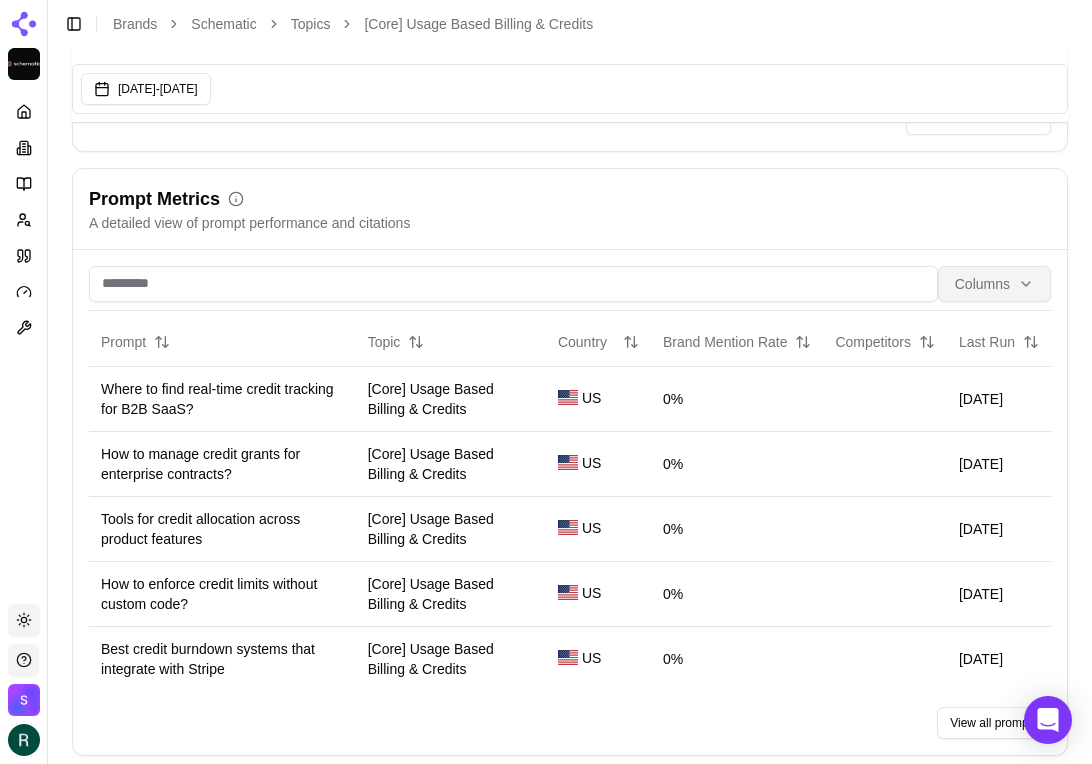 click on "Platform Toggle theme Schematic   Toggle Sidebar Brands Schematic Topics [Core] Usage Based Billing & Credits Last updated:  [DATE] 2:04 AM Jun 08, 2025  -  [DATE] Visibility Score Percentage of AI answers that mention your brand Visibility Score Share of Voice 0.0 % 1.6 % vs last week   [DATE] - [DATE] Jun - [DATE] [DATE] - 13 [DATE] 0% 15% 43% Top 5 Brands Click to toggle 1 Stripe 38.5 % 3.6 % 2 Chargebee 28.1 % 2.1 % 3 Zuora 16.7 % 0.5 % 4 Moesif 15.6 % 0.5 % 5 Maxio 15.6 % 2.1 % 348 Schematic 0.0 % 1.6 % View all competitors Cited Domains Domains that are most cited by engines and how often they mention your brand Domain Citations Citation Share Brand Citation Rate [DOMAIN_NAME] Visit  [DOMAIN_NAME] 115 5.2% 0.0% [DOMAIN_NAME] Visit  [DOMAIN_NAME] 111 5.0% 0.0% [DOMAIN_NAME] Visit  [DOMAIN_NAME] 83 3.8% 0.0% [DOMAIN_NAME] Visit  [DOMAIN_NAME] 80 3.6% 0.0% [DOMAIN_NAME] Visit  [DOMAIN_NAME] 79 3.6% 0.0% View all cited domains Prompt Metrics A detailed view of prompt performance and citations Columns Prompt Topic" at bounding box center (546, 31) 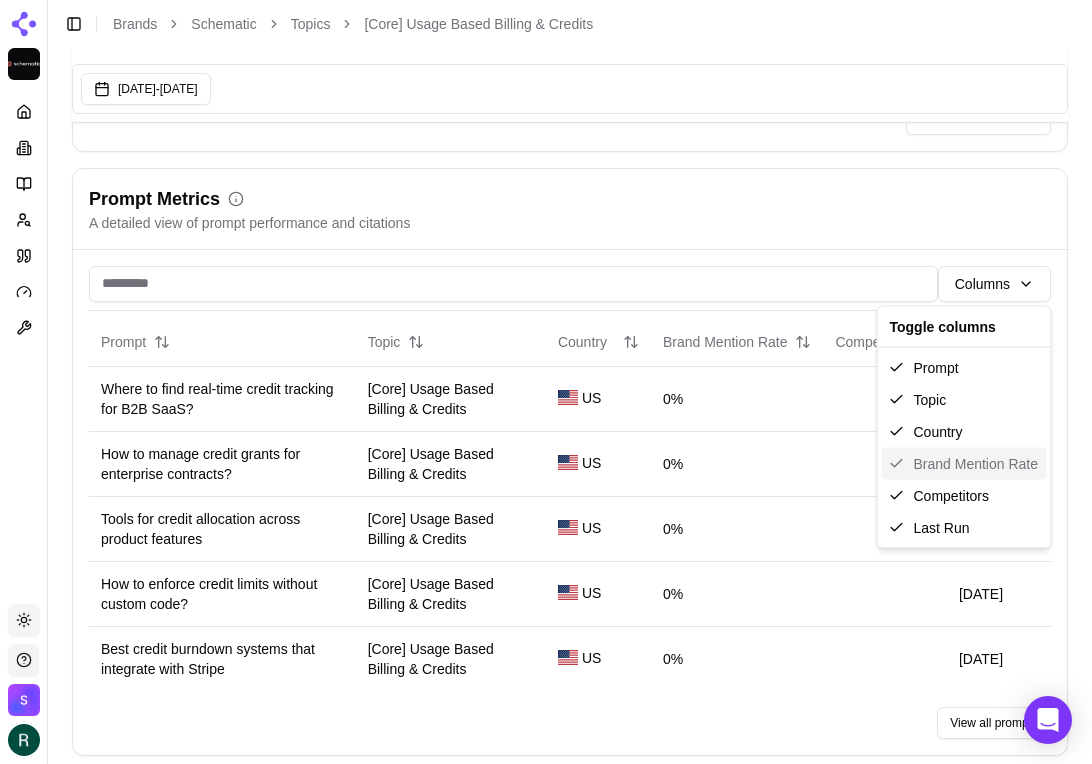 click on "Brand Mention Rate" at bounding box center (964, 464) 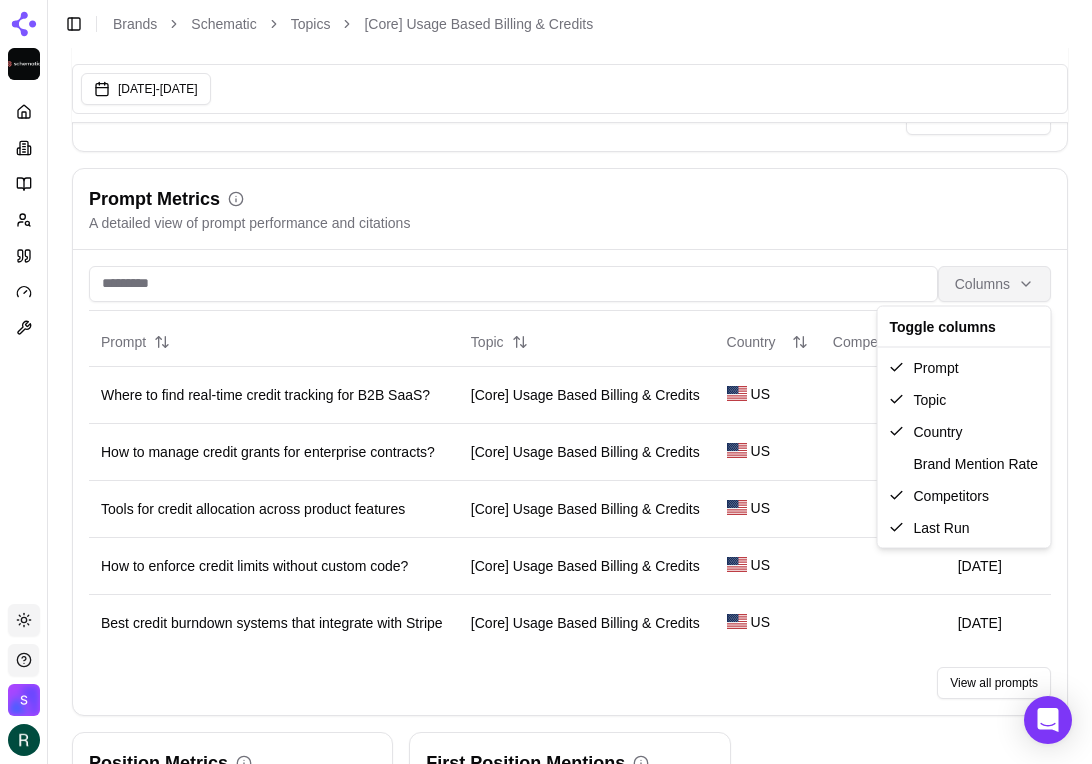 click on "Platform Toggle theme Schematic   Toggle Sidebar Brands Schematic Topics [Core] Usage Based Billing & Credits Last updated:  [DATE] 2:04 AM Jun 08, 2025  -  [DATE] Visibility Score Percentage of AI answers that mention your brand Visibility Score Share of Voice 0.0 % 1.6 % vs last week   [DATE] - [DATE] Jun - [DATE] [DATE] - 13 [DATE] 0% 15% 43% Top 5 Brands Click to toggle 1 Stripe 38.5 % 3.6 % 2 Chargebee 28.1 % 2.1 % 3 Zuora 16.7 % 0.5 % 4 Moesif 15.6 % 0.5 % 5 Maxio 15.6 % 2.1 % 348 Schematic 0.0 % 1.6 % View all competitors Cited Domains Domains that are most cited by engines and how often they mention your brand Domain Citations Citation Share Brand Citation Rate [DOMAIN_NAME] Visit  [DOMAIN_NAME] 115 5.2% 0.0% [DOMAIN_NAME] Visit  [DOMAIN_NAME] 111 5.0% 0.0% [DOMAIN_NAME] Visit  [DOMAIN_NAME] 83 3.8% 0.0% [DOMAIN_NAME] Visit  [DOMAIN_NAME] 80 3.6% 0.0% [DOMAIN_NAME] Visit  [DOMAIN_NAME] 79 3.6% 0.0% View all cited domains Prompt Metrics A detailed view of prompt performance and citations Columns Prompt Topic" at bounding box center [546, 11] 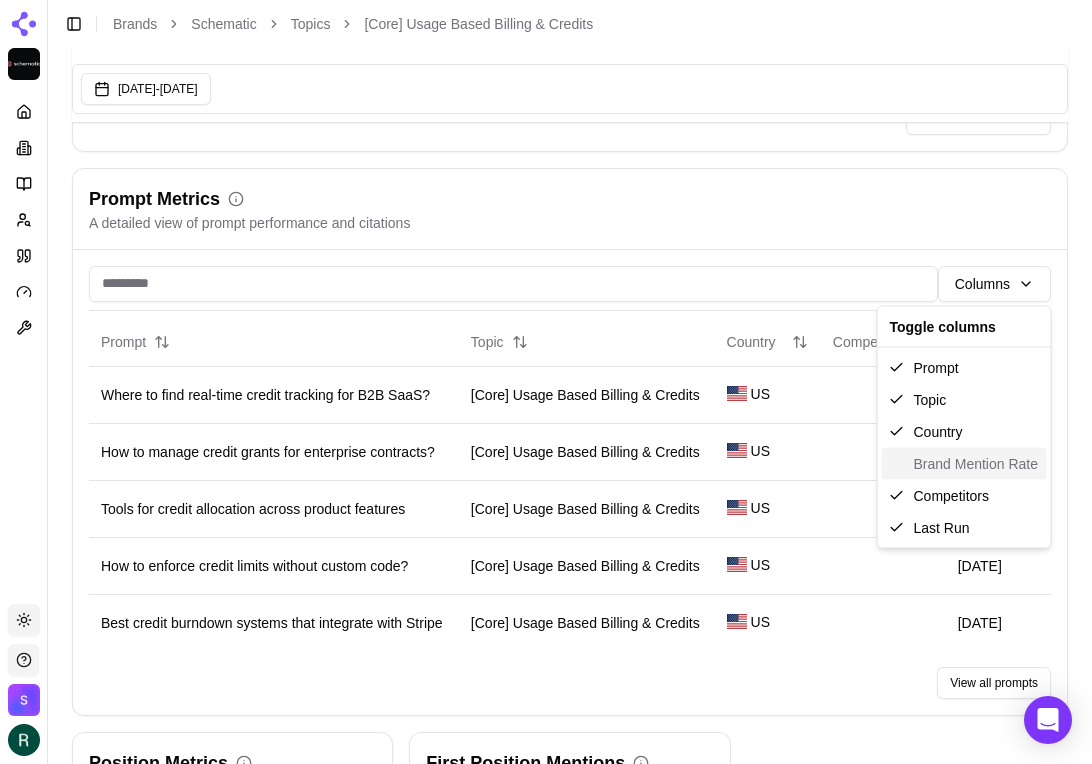 click on "Brand Mention Rate" at bounding box center (964, 464) 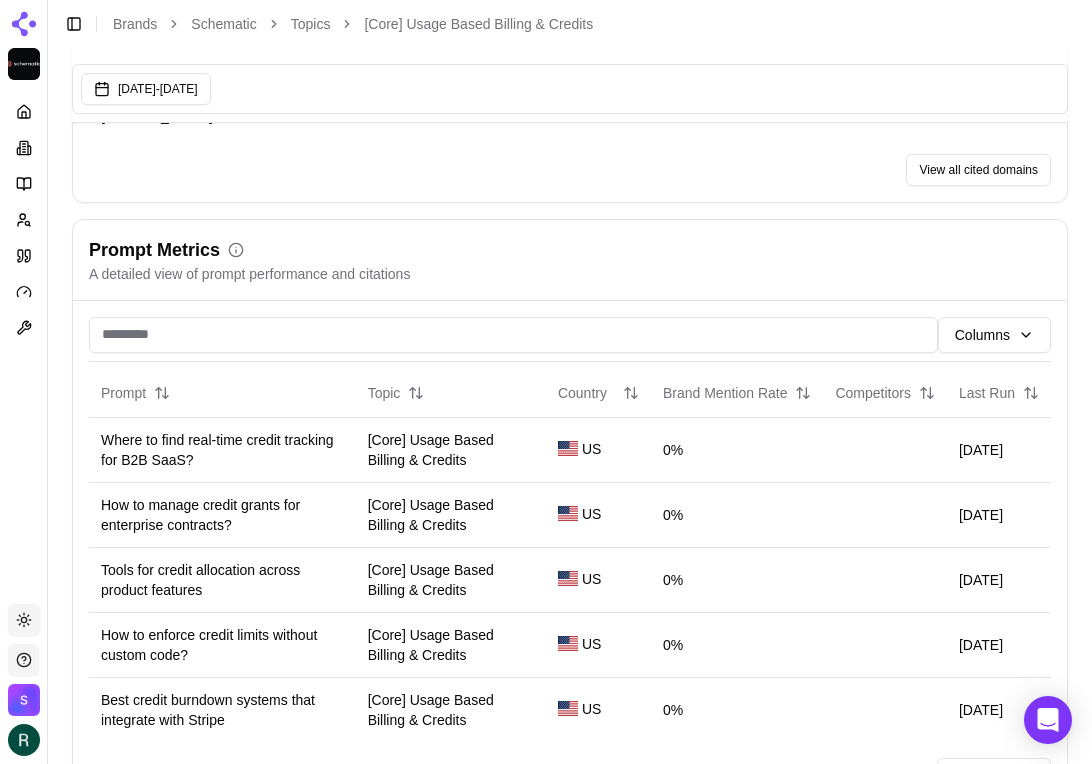 scroll, scrollTop: 1012, scrollLeft: 0, axis: vertical 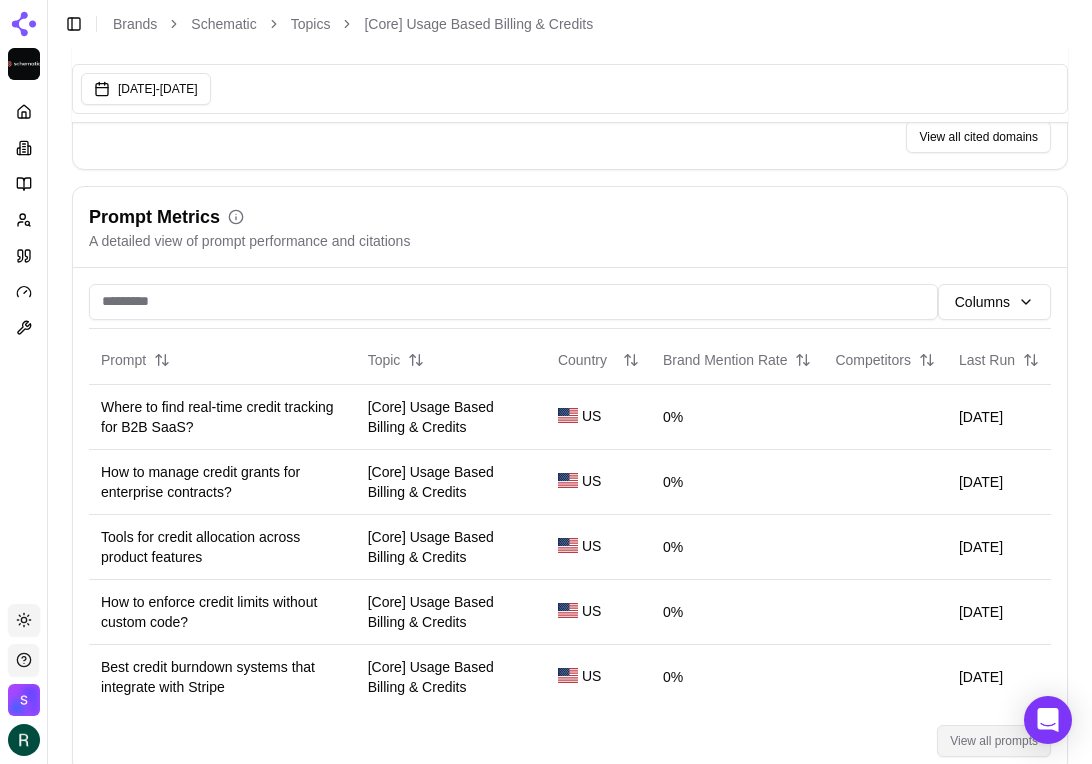 click on "View all prompts" at bounding box center [994, 741] 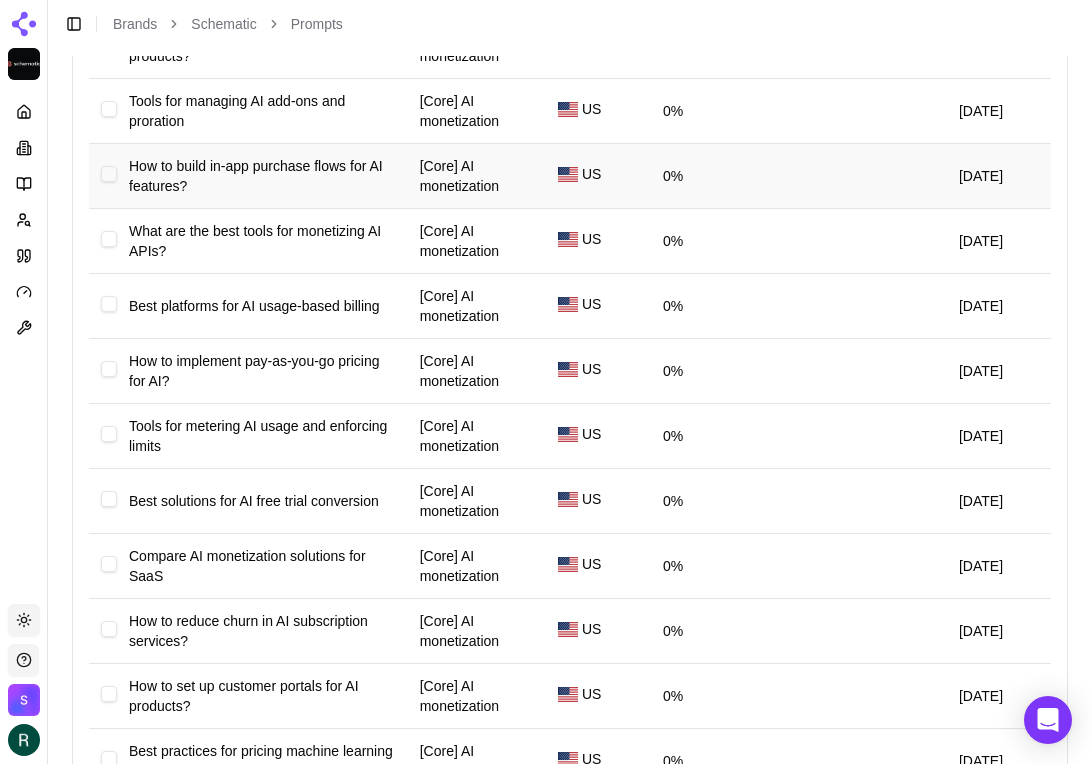 scroll, scrollTop: 533, scrollLeft: 0, axis: vertical 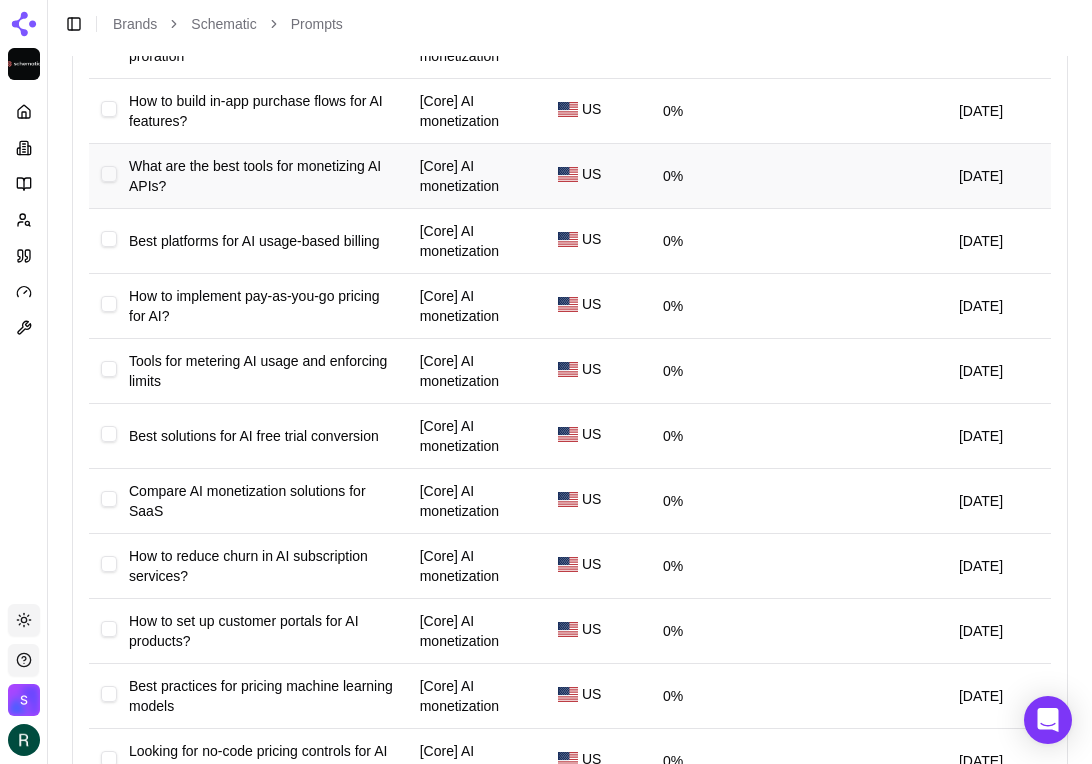 click on "What are the best tools for monetizing AI APIs?" at bounding box center [262, 176] 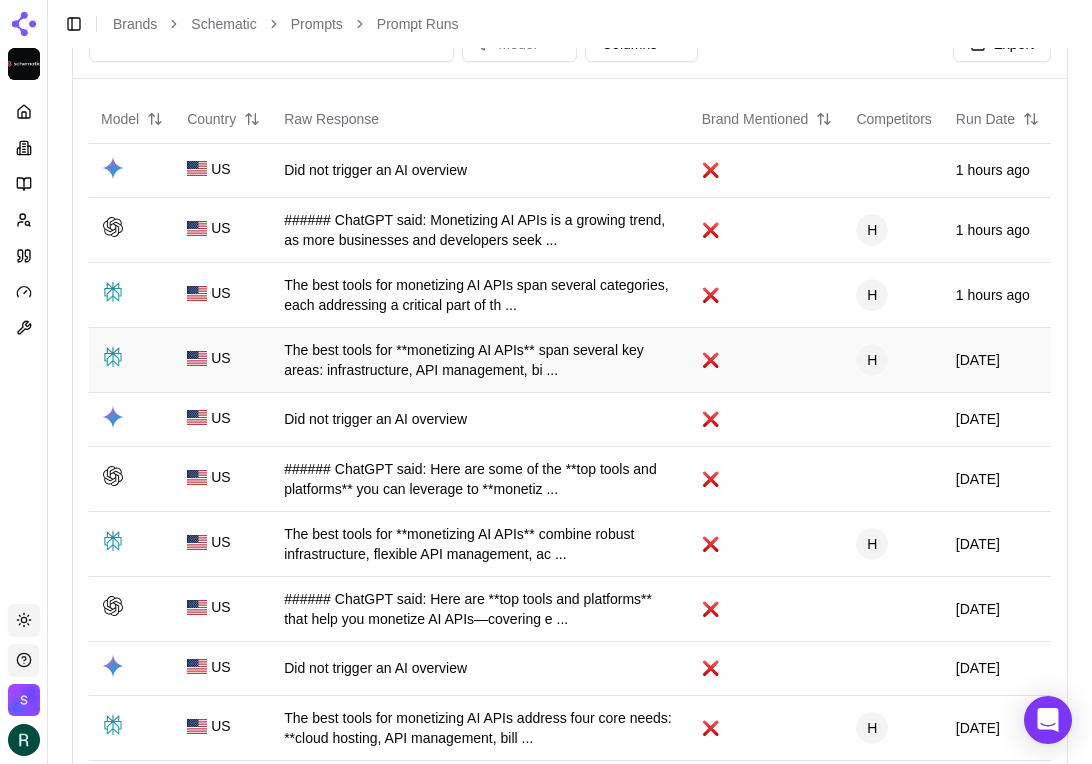 scroll, scrollTop: 118, scrollLeft: 0, axis: vertical 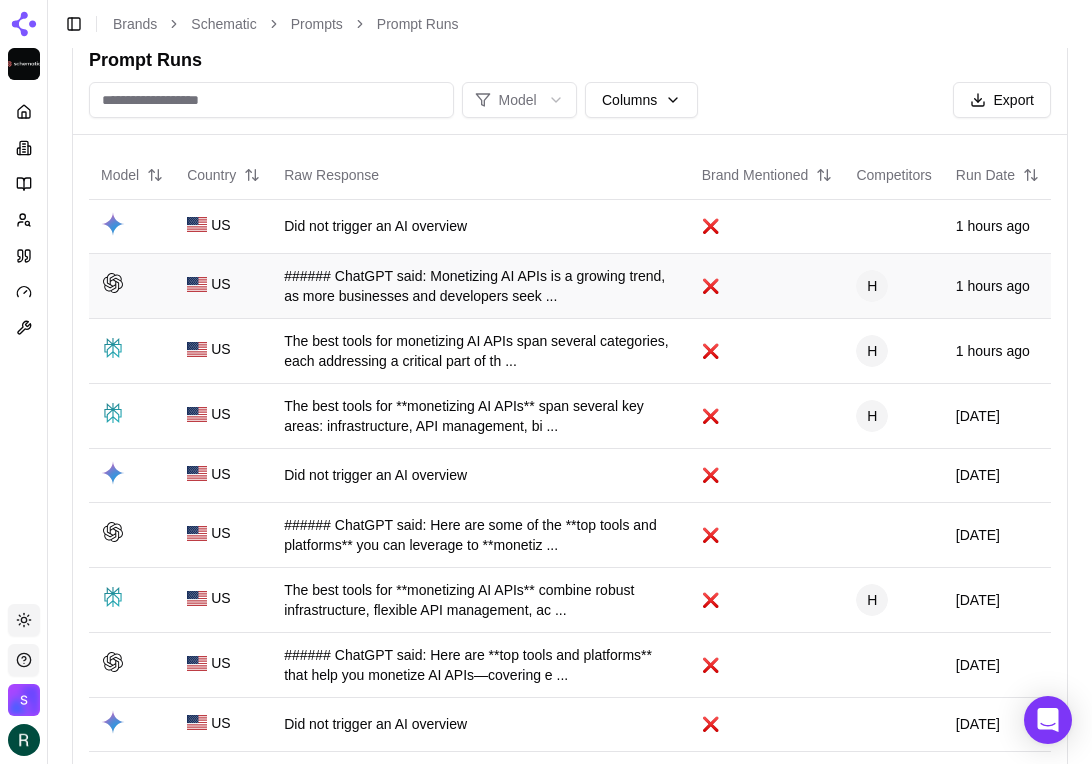 click on "###### ChatGPT said:
Monetizing AI APIs is a growing trend, as more businesses and developers seek    ..." at bounding box center (481, 286) 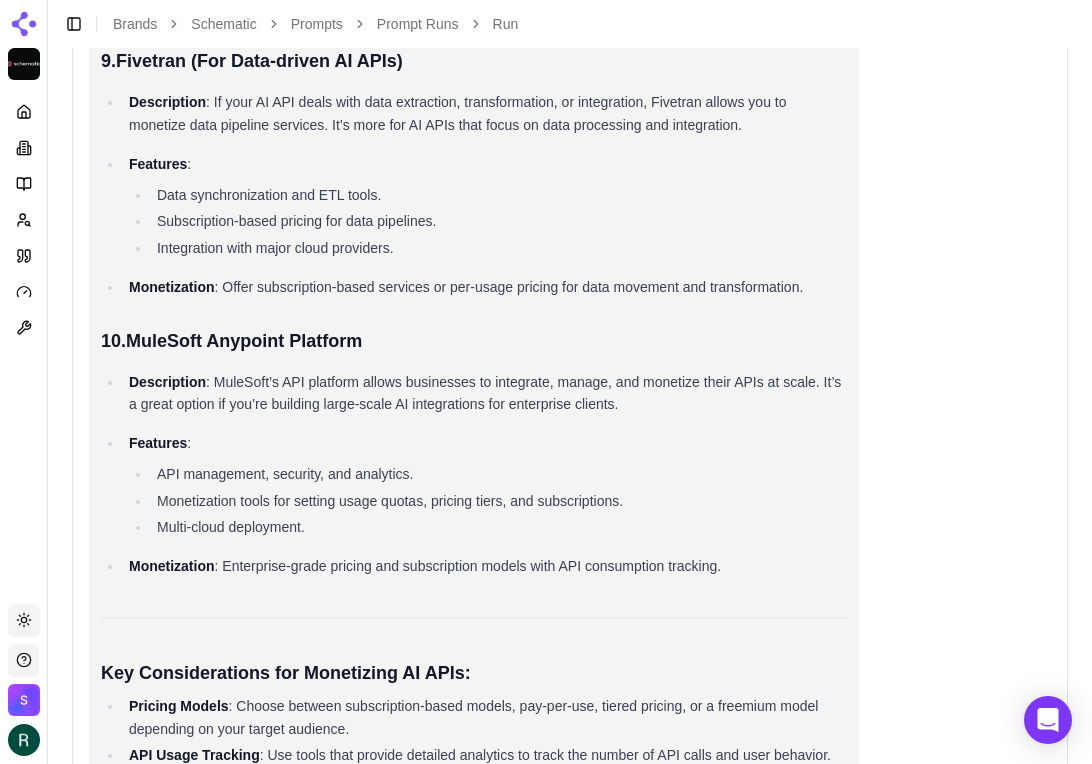 scroll, scrollTop: 2901, scrollLeft: 0, axis: vertical 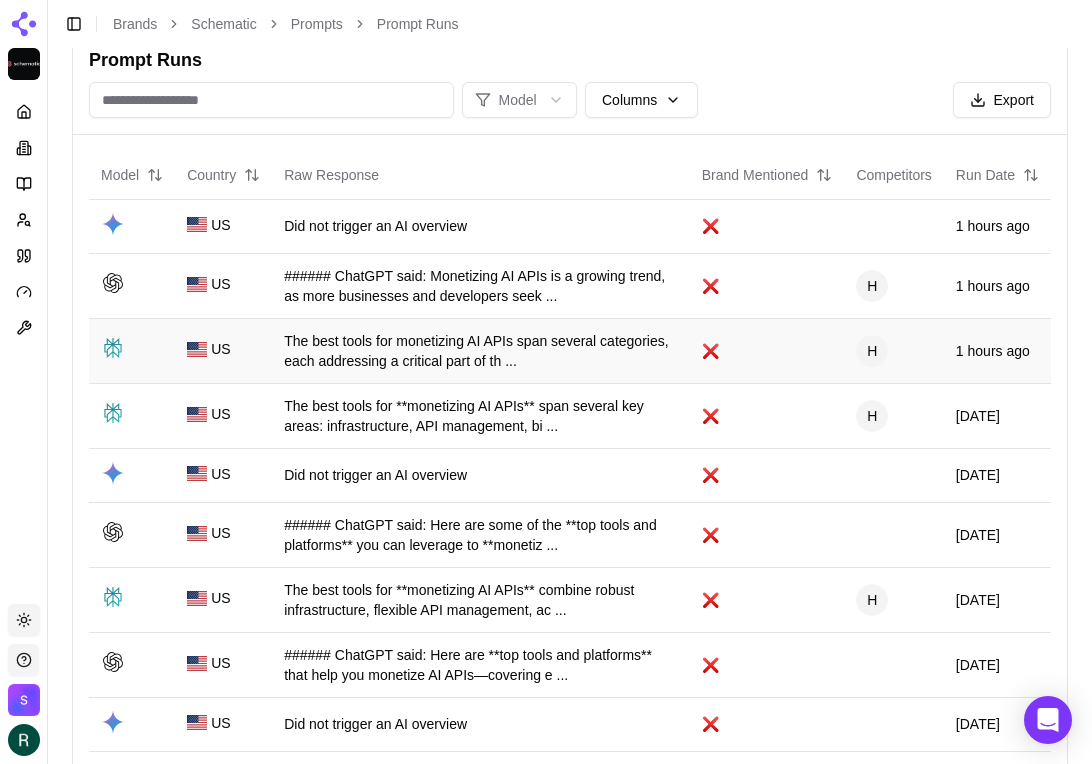 click on "The best tools for monetizing AI APIs span several categories, each addressing a critical part of th   ..." at bounding box center (481, 350) 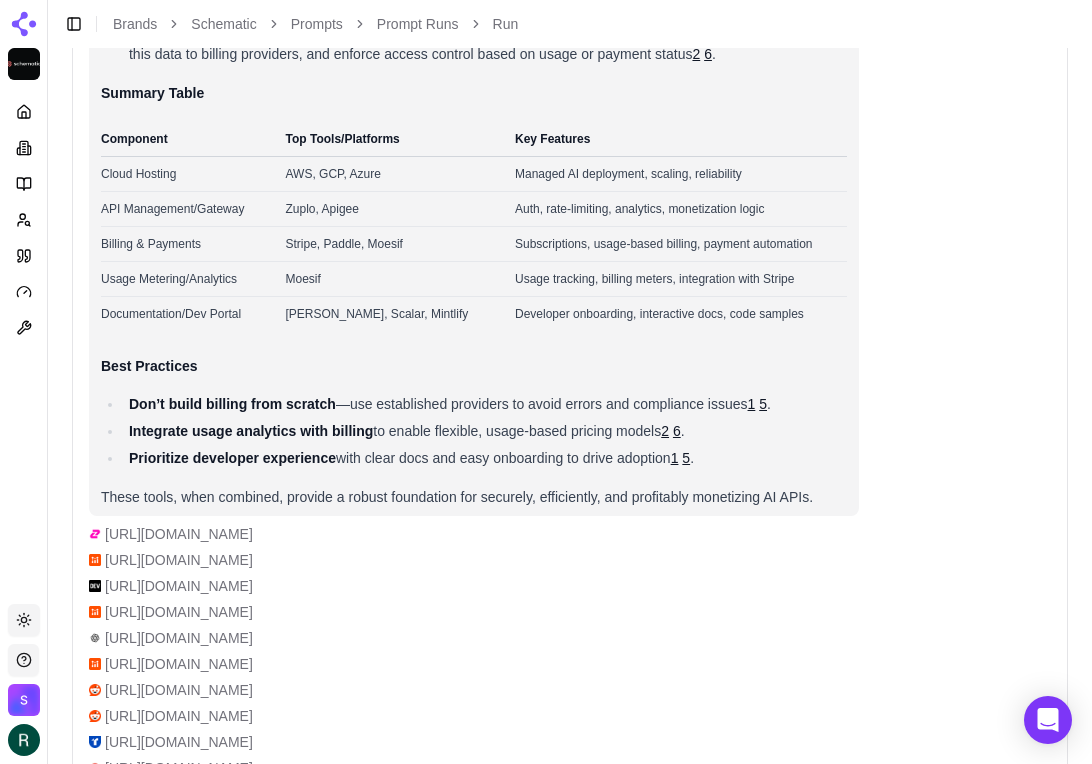 scroll, scrollTop: 840, scrollLeft: 0, axis: vertical 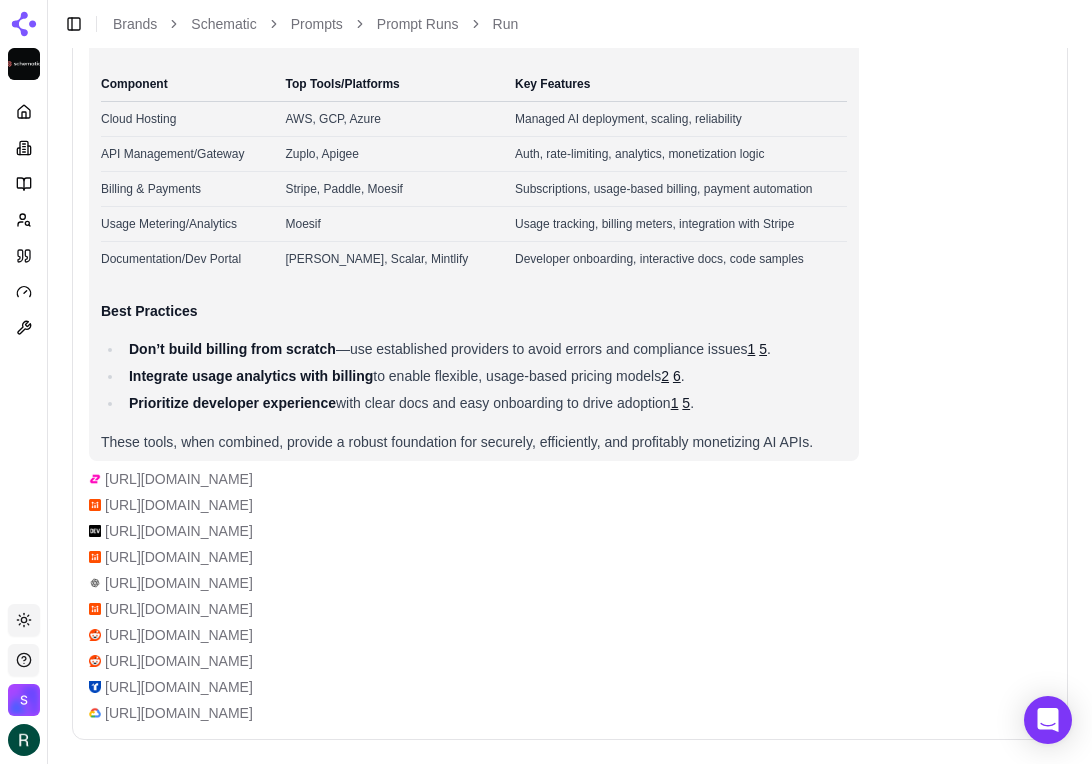 click 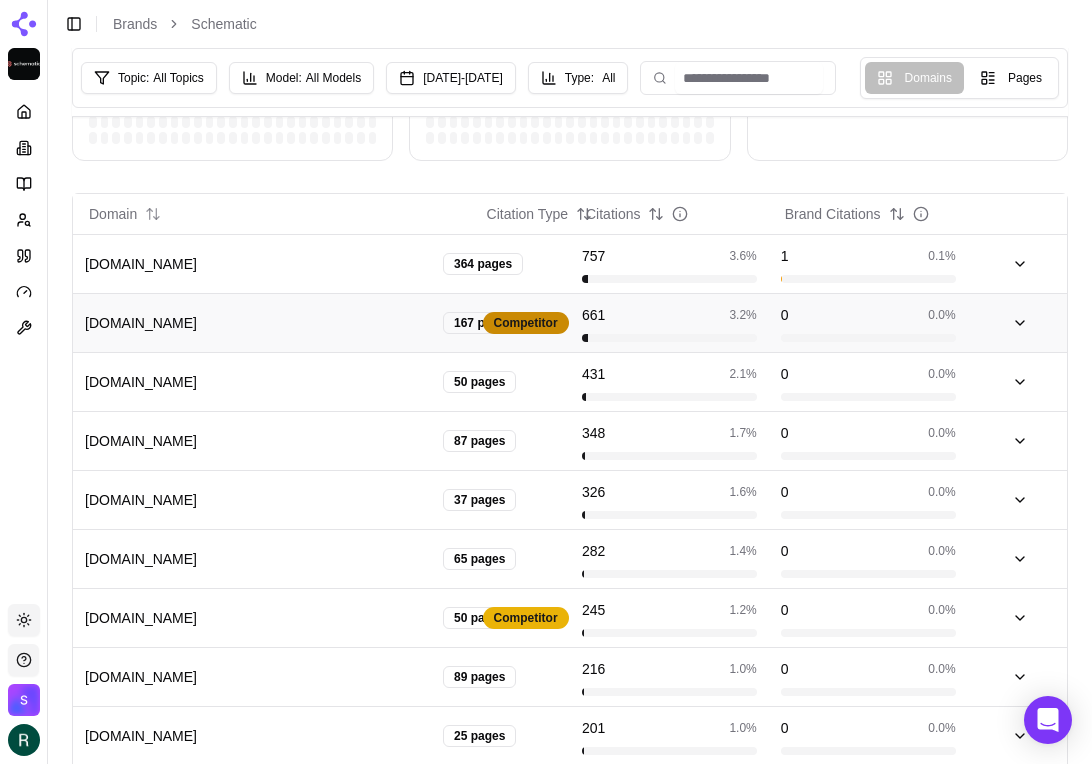 scroll, scrollTop: 311, scrollLeft: 0, axis: vertical 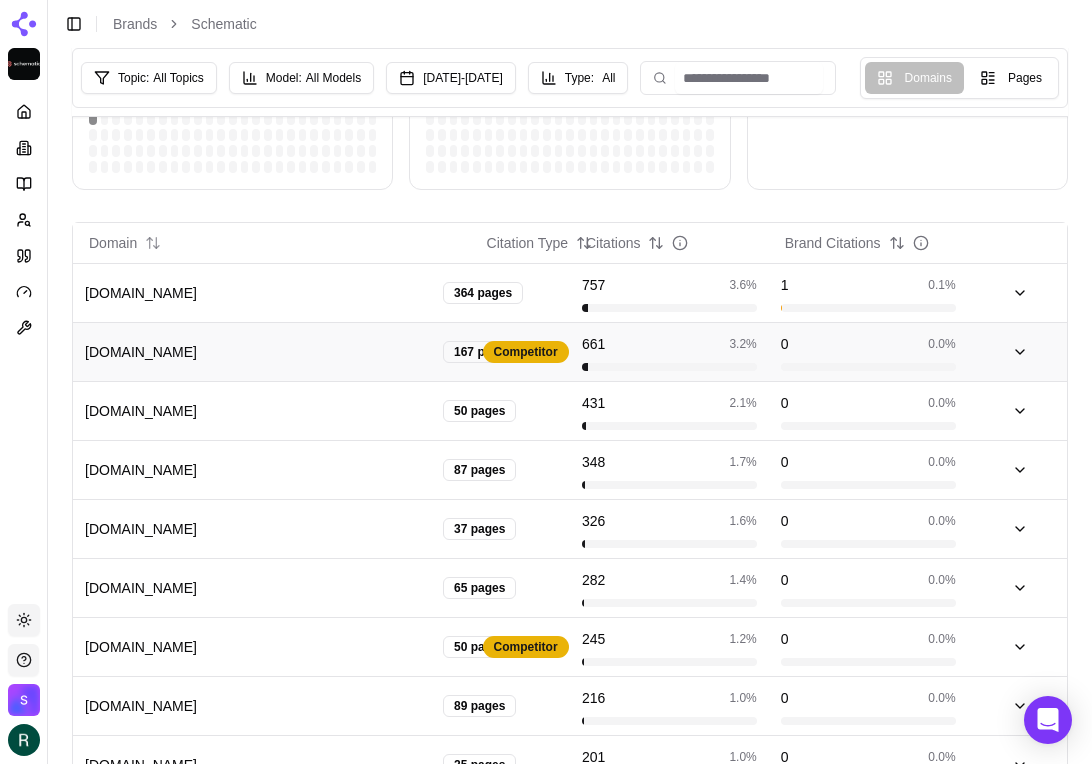 click on "[DOMAIN_NAME]" at bounding box center [260, 352] 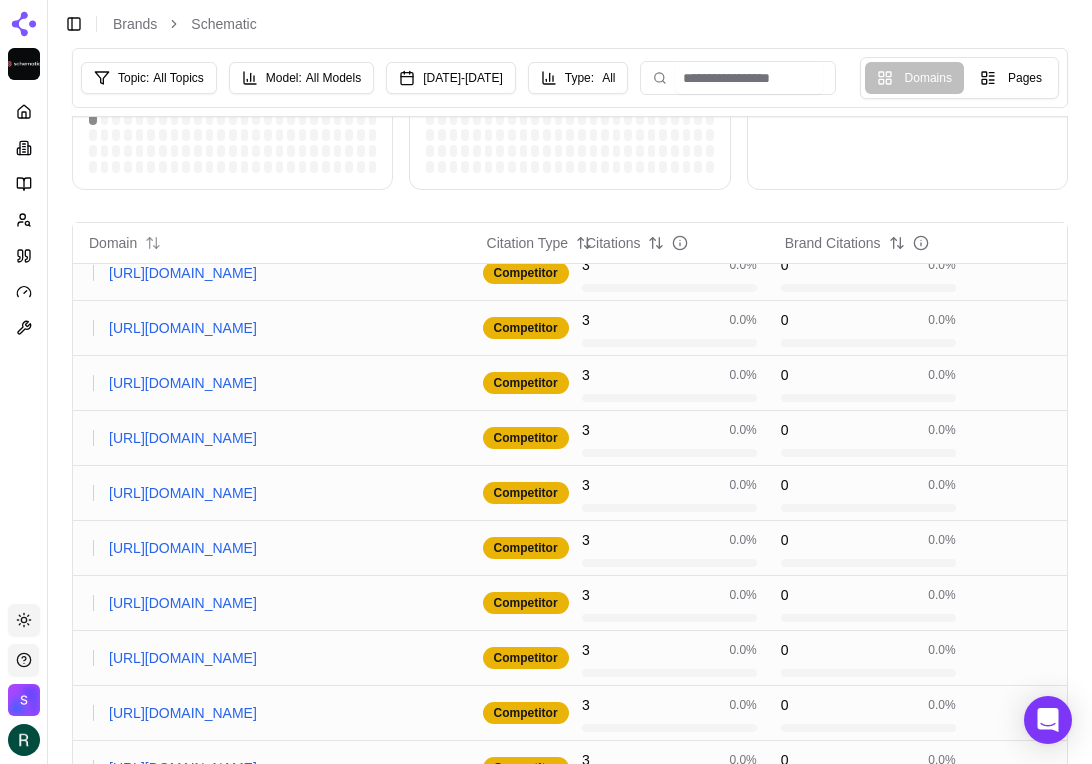 scroll, scrollTop: 3293, scrollLeft: 0, axis: vertical 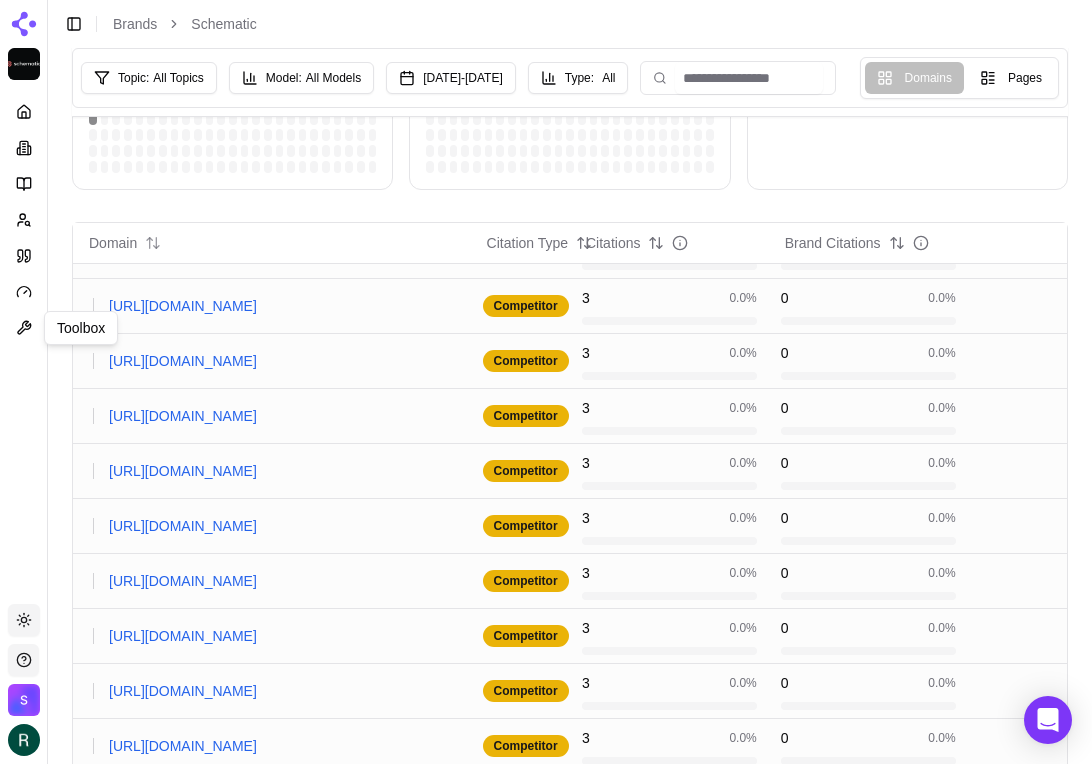 click on "Platform Toolbox Toolbox Toggle theme Schematic   Toggle Sidebar Brands Schematic Topic:  All Topics Model:  All Models [DATE]  -  [DATE] Type: All Domains Pages Total Citations 20,779 Citations across all sources Brand Citation Rate 0.3 % 60  brand citations Citation distribution Domain Coverage 3,364 Unique domains citing content Brand Domain Coverage 0 % 10  domains with brand mentions Domain distribution Citation Breakdown 60 Total brand citations Citation Sources 60 Earned:  9  ( 42 %) Owned:  35  ( 58 %) Domain Citation Type Citations Brand Citations [DOMAIN_NAME] 364   pages 757 3.6 % 1 0.1 % [DOMAIN_NAME] 167   pages Competitor 661 3.2 % 0 0.0 % [URL][DOMAIN_NAME] Competitor 66 0.3 % 0 0.0 % [URL][DOMAIN_NAME] Competitor 51 0.2 % 0 0.0 % [URL][DOMAIN_NAME] Competitor 24 0.1 % 0 0.0 % [URL][DOMAIN_NAME] 19 %" at bounding box center [546, 615] 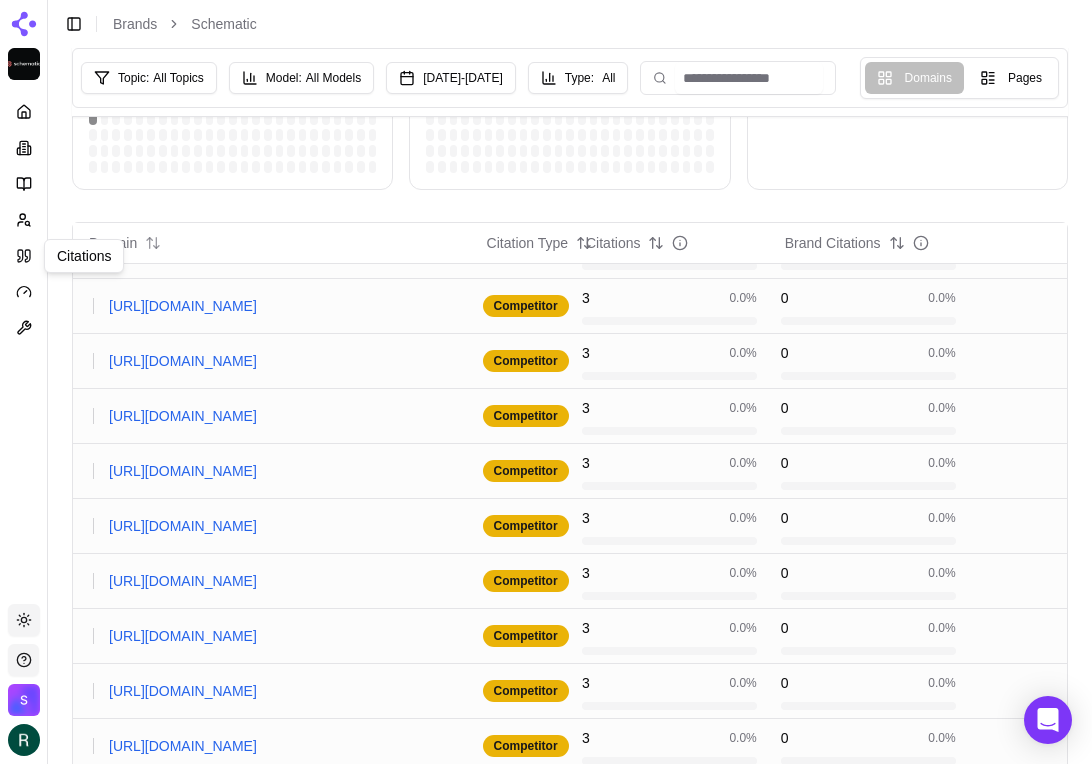 click at bounding box center (24, 256) 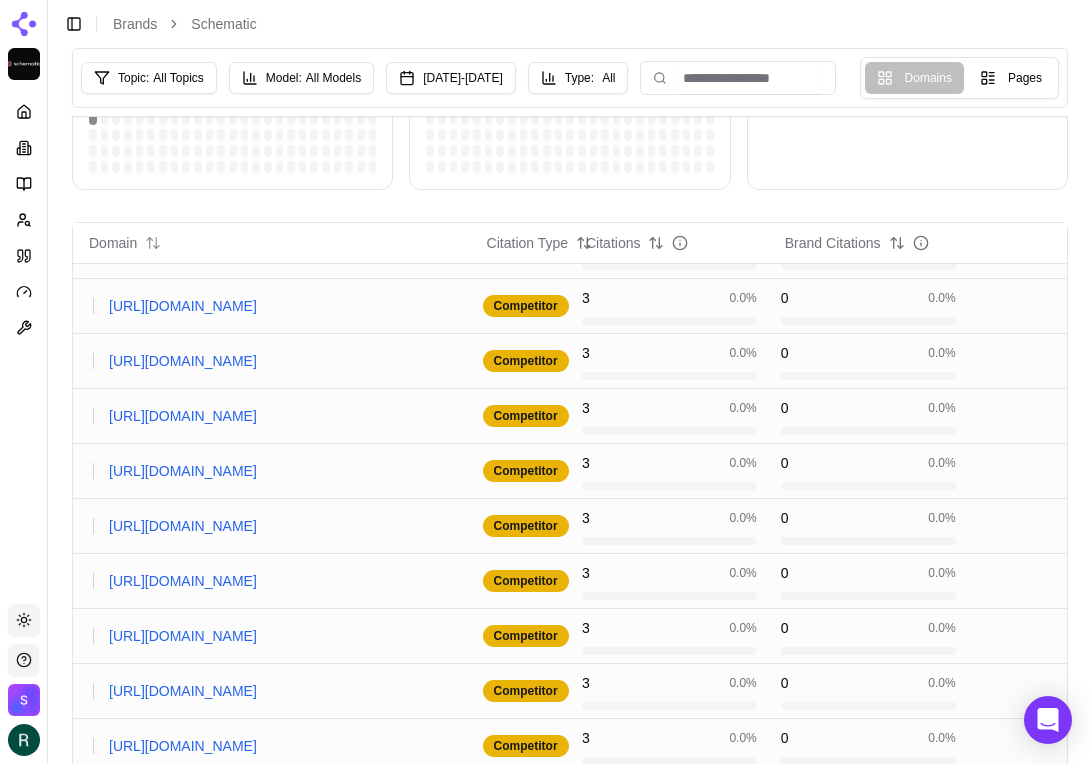 scroll, scrollTop: 0, scrollLeft: 0, axis: both 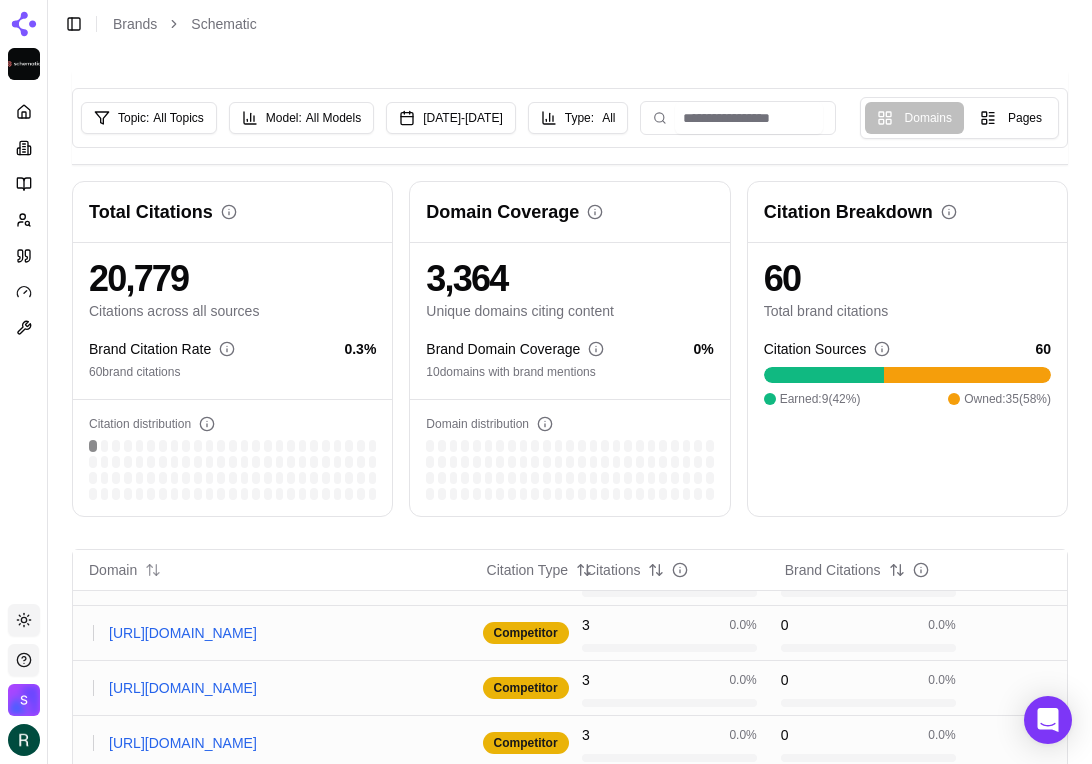 click 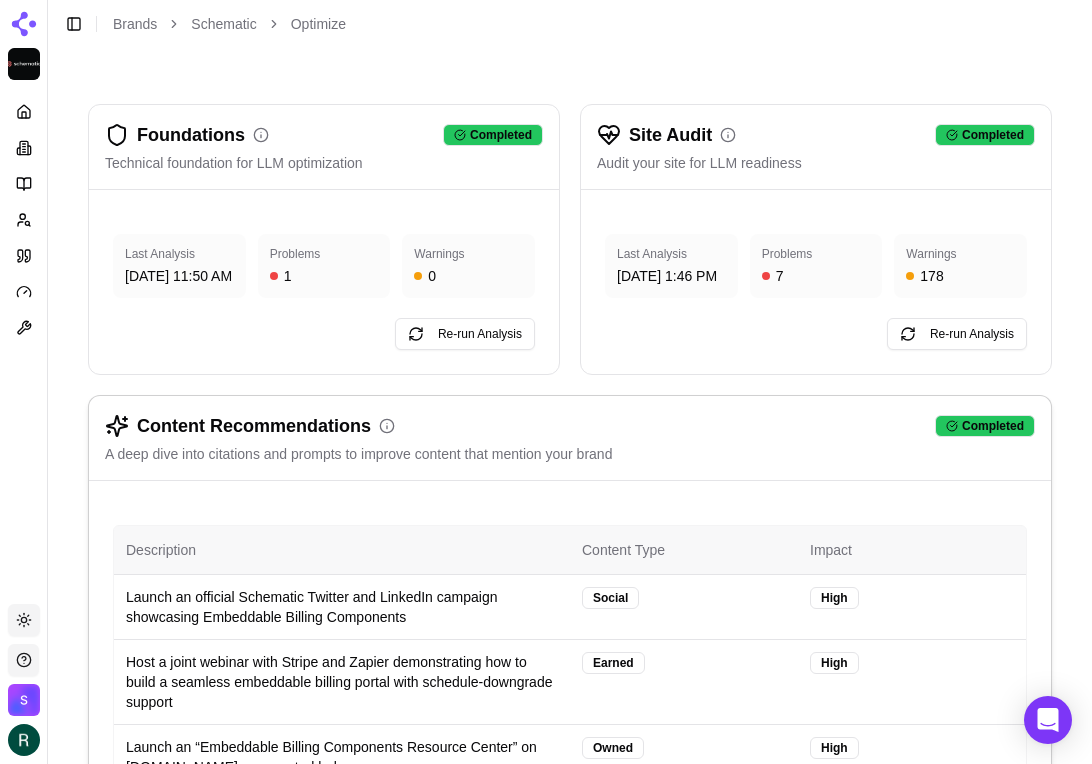 scroll, scrollTop: 284, scrollLeft: 0, axis: vertical 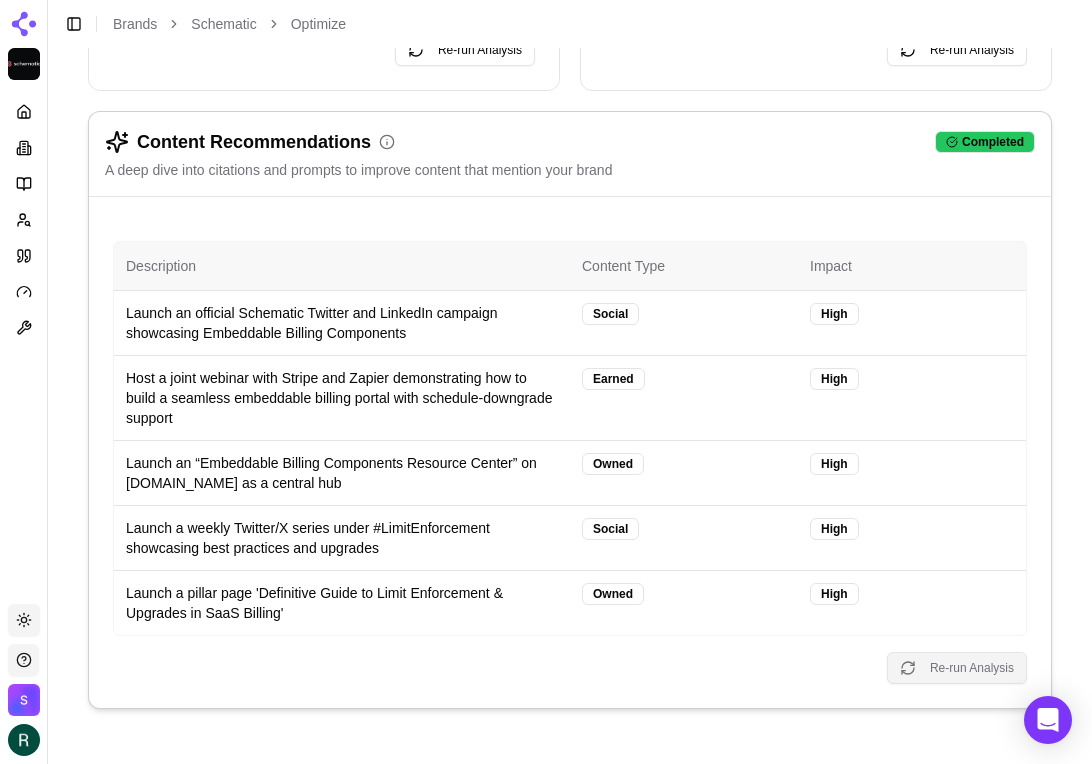 click on "Re-run Analysis" at bounding box center (957, 668) 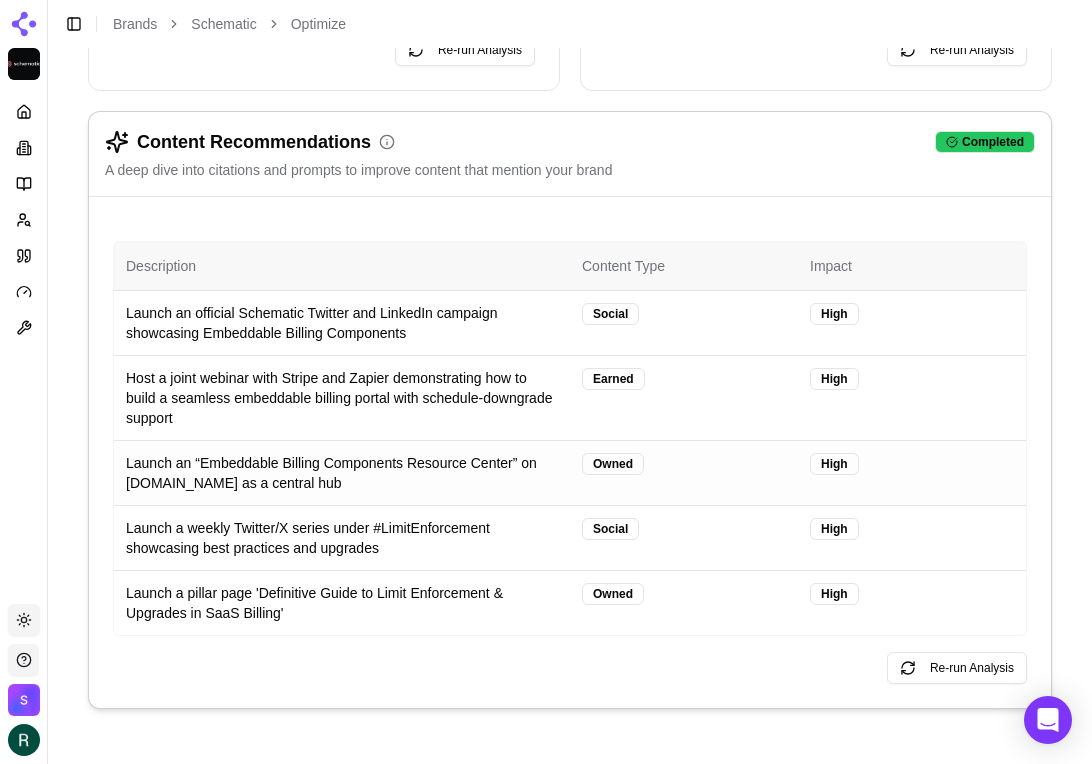 scroll, scrollTop: 0, scrollLeft: 0, axis: both 